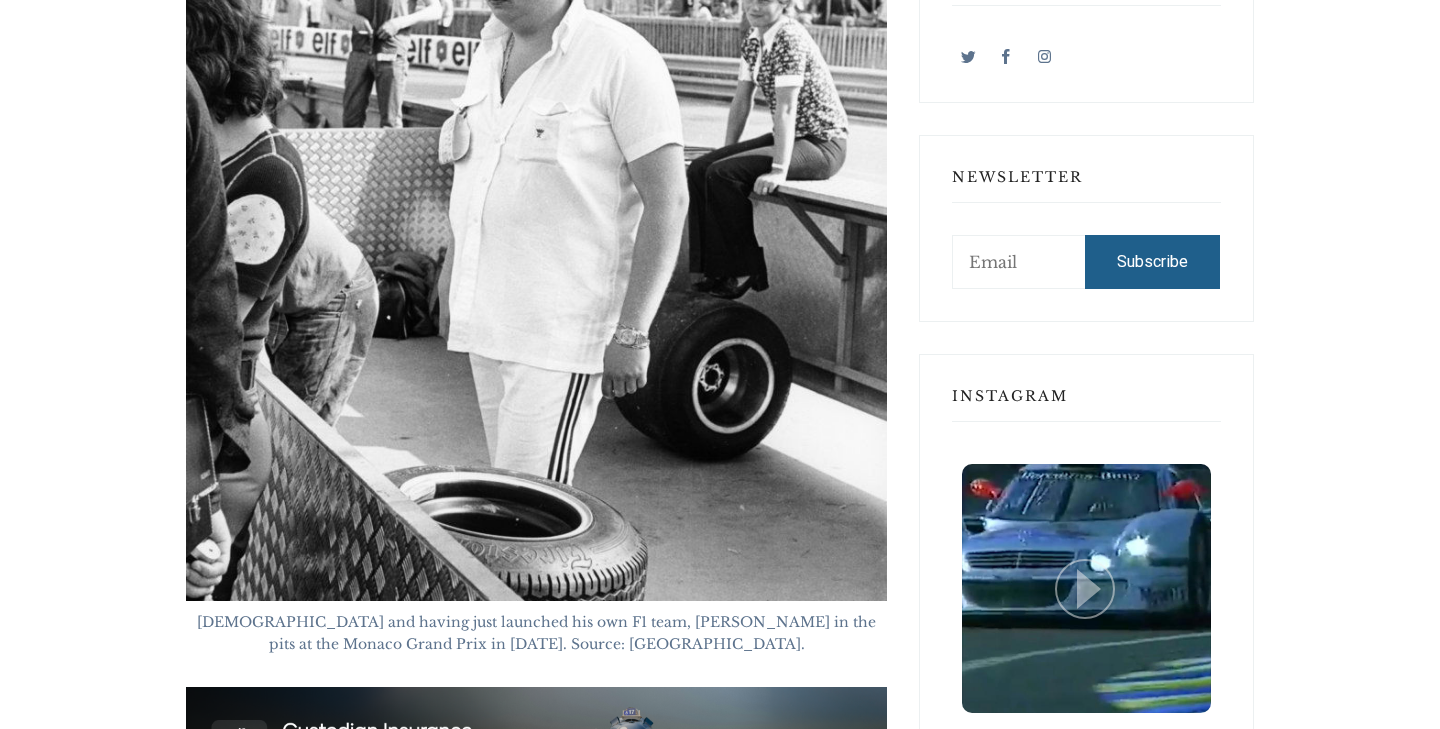 scroll, scrollTop: 1488, scrollLeft: 0, axis: vertical 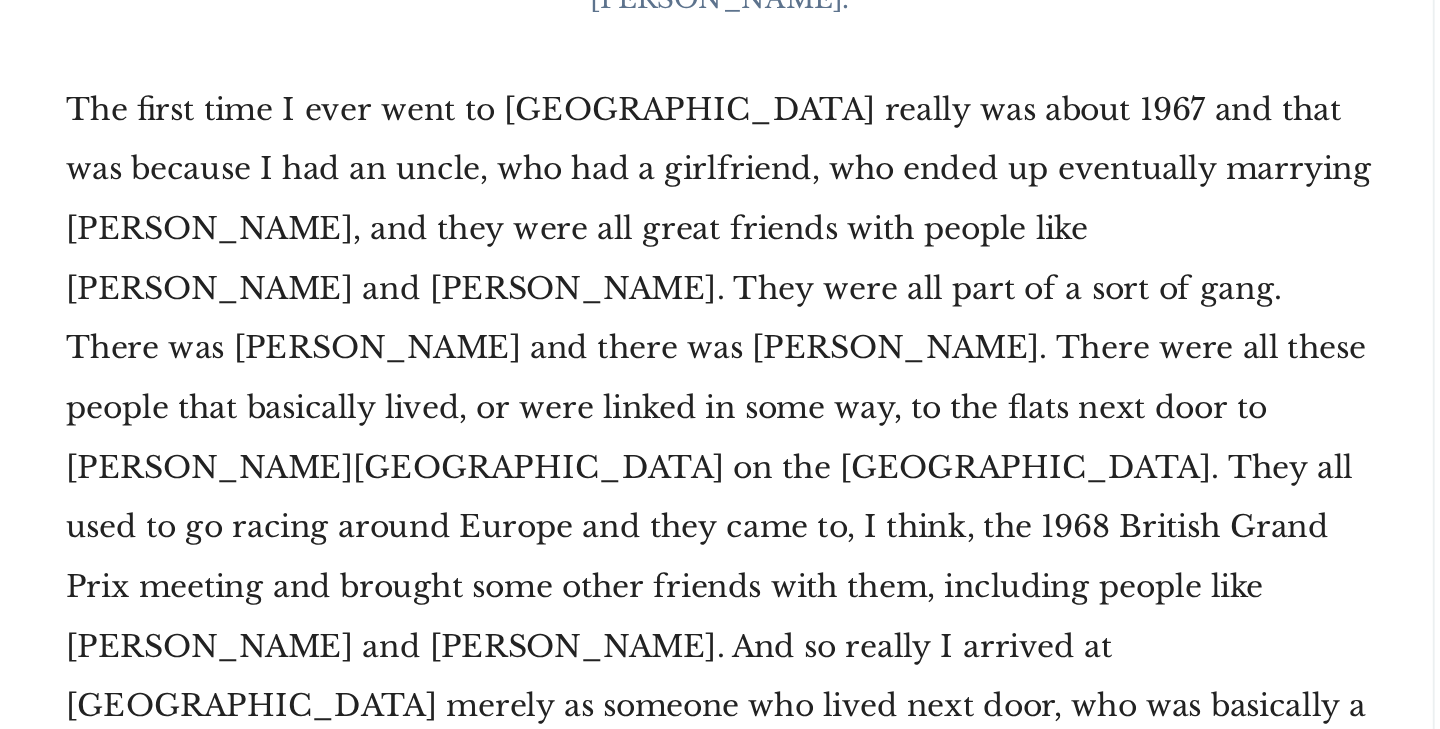 click on "The first time I ever went to Silverstone really was about 1967 and that was because I had an uncle, who had a girlfriend, who ended up eventually marrying Charles Lucas, and they were all great friends with people like Piers Courage and Bubbles Horsley. They were all part of a sort of gang. There was Charlie Crichton-Stuart and there was Frank Williams. There were all these people that basically lived, or were linked in some way, to the flats next door to Cliff Davis's garage on the Goldhawk Road. They all used to go racing around Europe and they came to, I think, the 1968 British Grand Prix meeting and brought some other friends with them, including people like Jochen and Nina Rindt. And so really I arrived at Silverstone merely as someone who lived next door, who was basically a free bed and a meal. So that's how I got into it. Sort of superficially at the start. I had no involvement other than providing hospitality!" at bounding box center (536, 588) 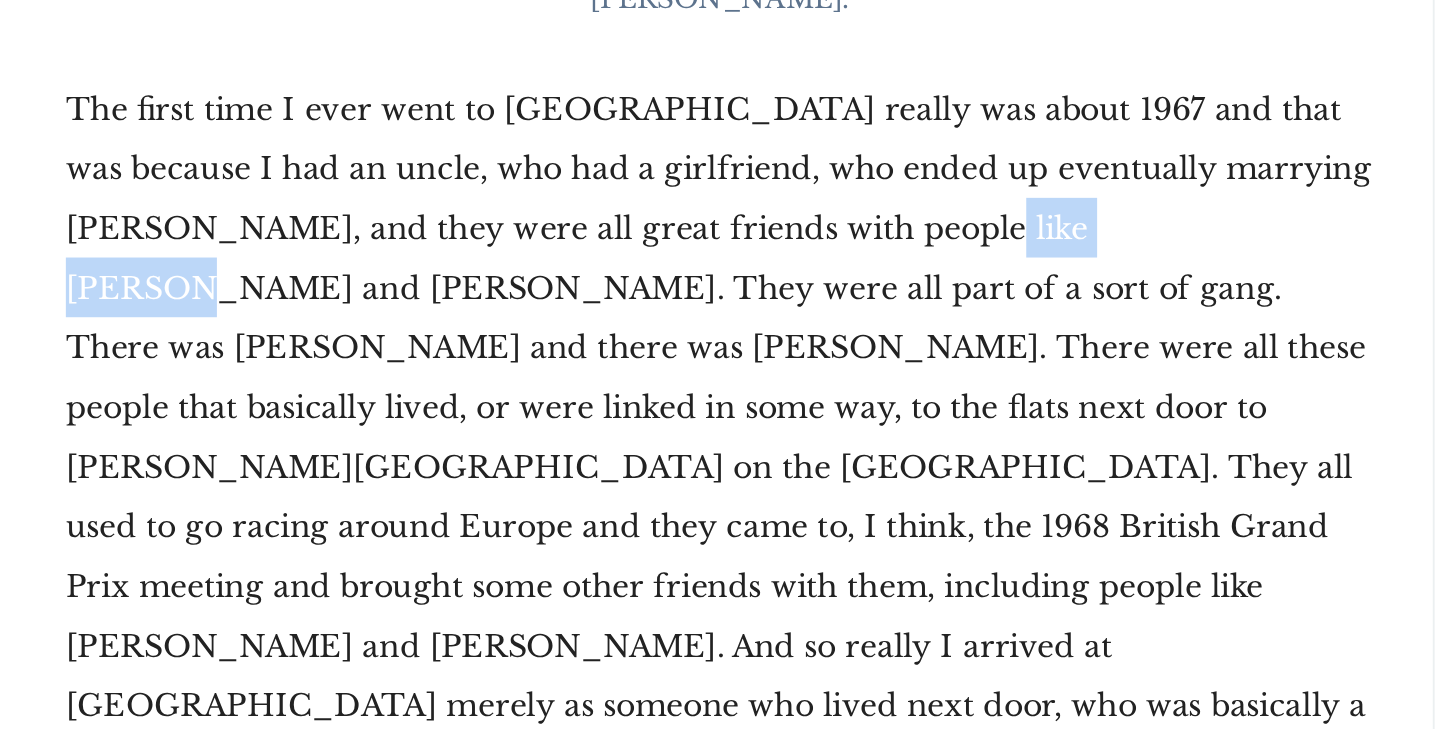 drag, startPoint x: 438, startPoint y: 103, endPoint x: 468, endPoint y: 103, distance: 30 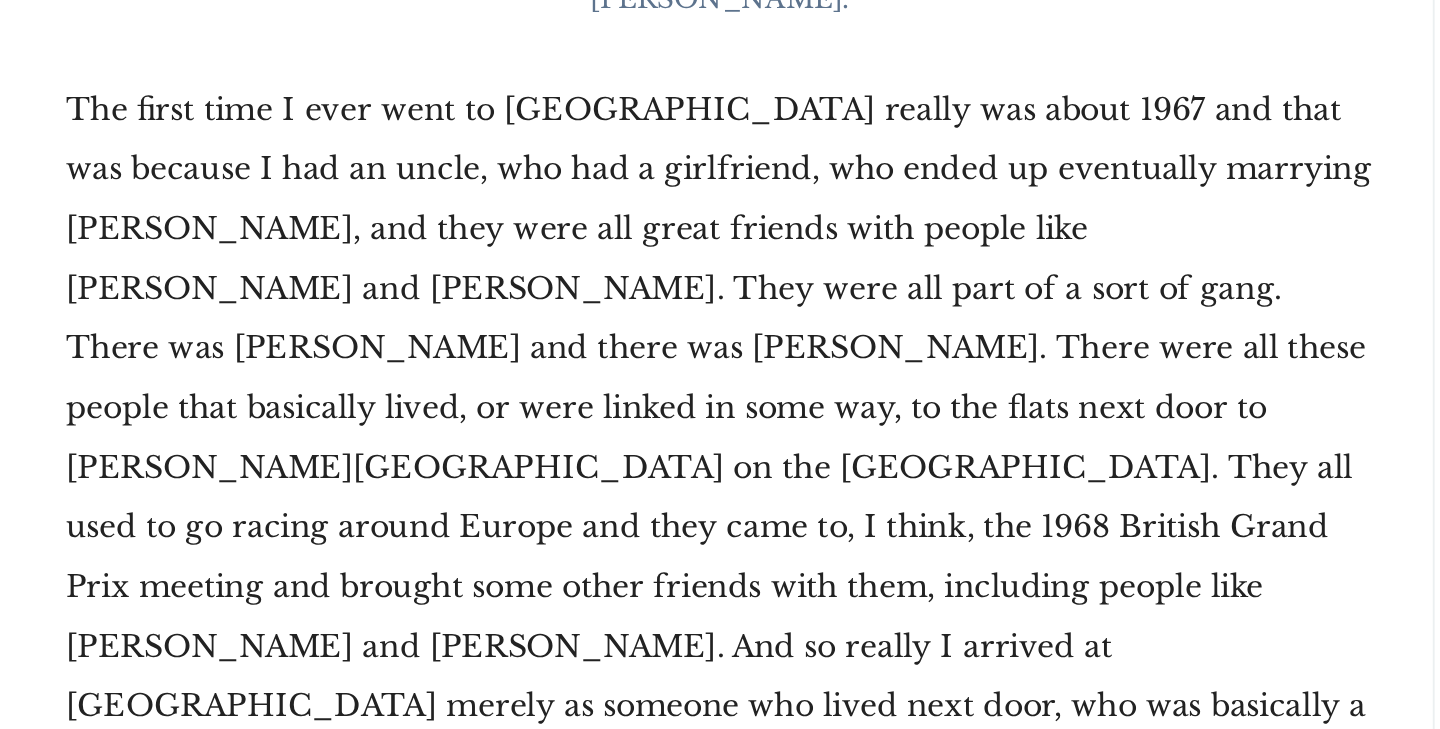 click on "The first time I ever went to Silverstone really was about 1967 and that was because I had an uncle, who had a girlfriend, who ended up eventually marrying Charles Lucas, and they were all great friends with people like Piers Courage and Bubbles Horsley. They were all part of a sort of gang. There was Charlie Crichton-Stuart and there was Frank Williams. There were all these people that basically lived, or were linked in some way, to the flats next door to Cliff Davis's garage on the Goldhawk Road. They all used to go racing around Europe and they came to, I think, the 1968 British Grand Prix meeting and brought some other friends with them, including people like Jochen and Nina Rindt. And so really I arrived at Silverstone merely as someone who lived next door, who was basically a free bed and a meal. So that's how I got into it. Sort of superficially at the start. I had no involvement other than providing hospitality!" at bounding box center (536, 588) 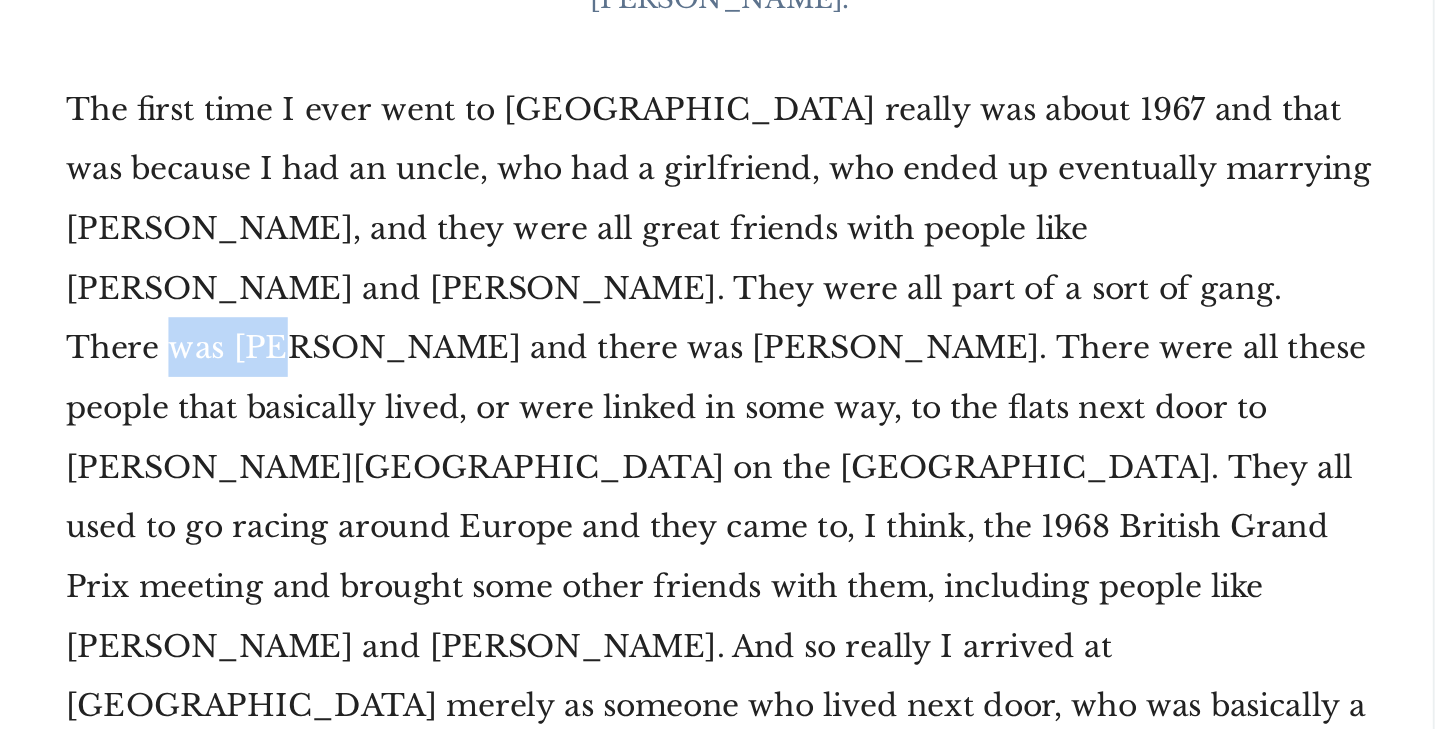 click on "The first time I ever went to Silverstone really was about 1967 and that was because I had an uncle, who had a girlfriend, who ended up eventually marrying Charles Lucas, and they were all great friends with people like Piers Courage and Bubbles Horsley. They were all part of a sort of gang. There was Charlie Crichton-Stuart and there was Frank Williams. There were all these people that basically lived, or were linked in some way, to the flats next door to Cliff Davis's garage on the Goldhawk Road. They all used to go racing around Europe and they came to, I think, the 1968 British Grand Prix meeting and brought some other friends with them, including people like Jochen and Nina Rindt. And so really I arrived at Silverstone merely as someone who lived next door, who was basically a free bed and a meal. So that's how I got into it. Sort of superficially at the start. I had no involvement other than providing hospitality!" at bounding box center [536, 588] 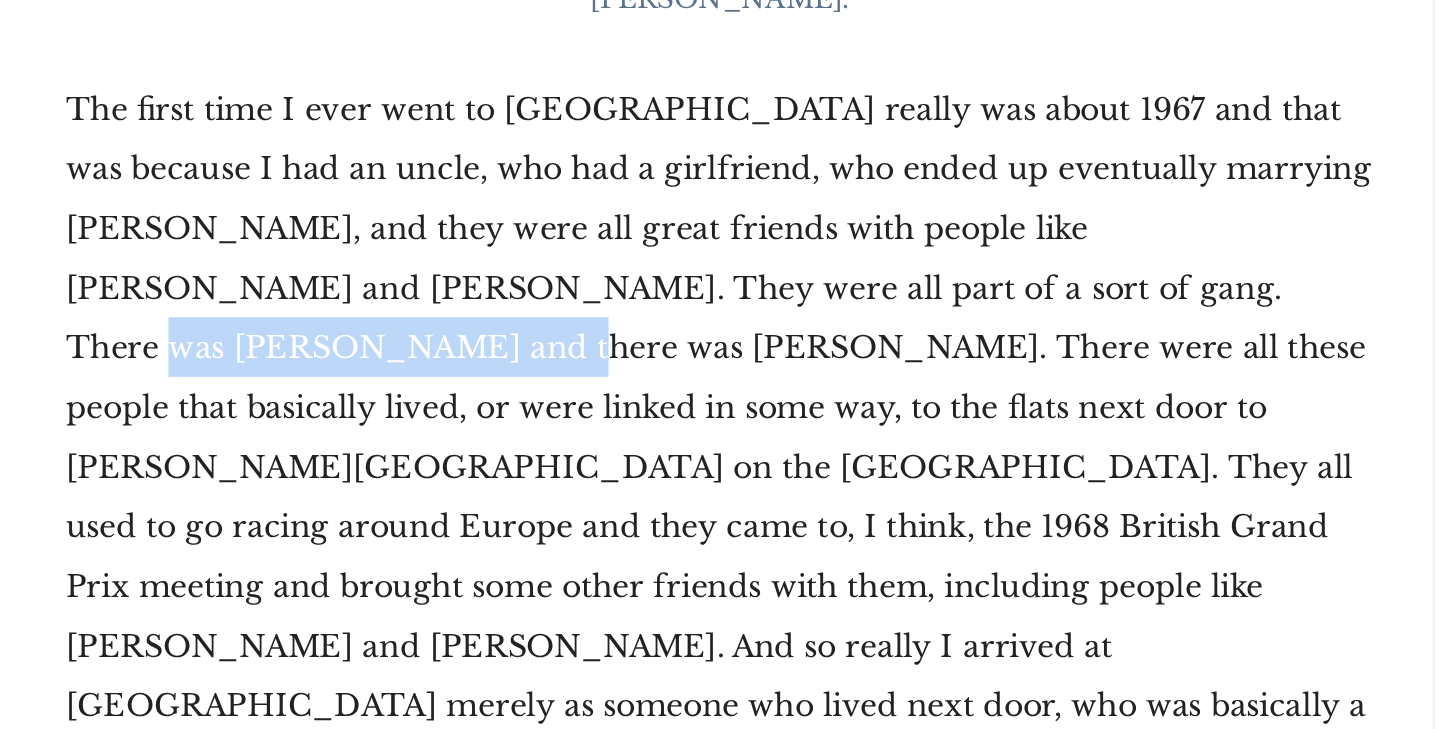 drag, startPoint x: 435, startPoint y: 128, endPoint x: 563, endPoint y: 134, distance: 128.14055 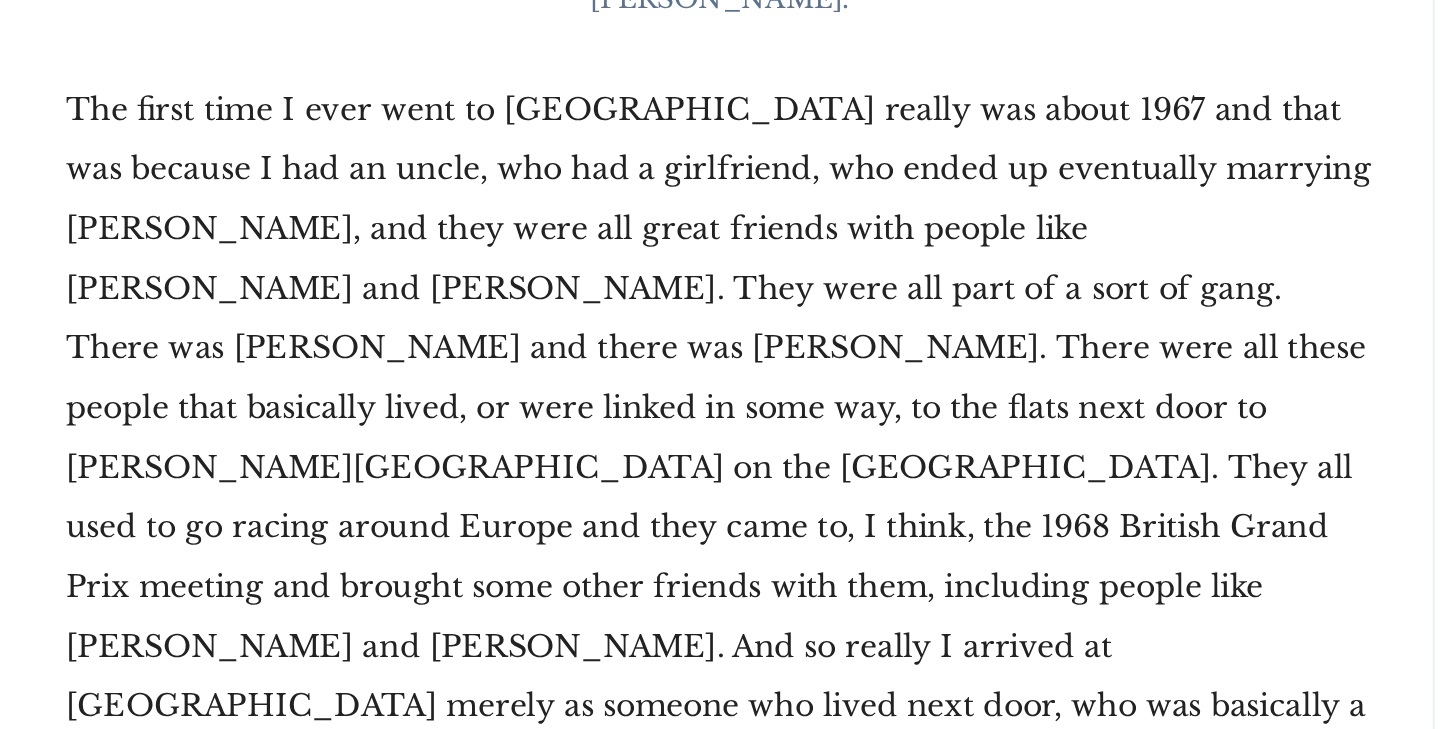 click on "The first time I ever went to Silverstone really was about 1967 and that was because I had an uncle, who had a girlfriend, who ended up eventually marrying Charles Lucas, and they were all great friends with people like Piers Courage and Bubbles Horsley. They were all part of a sort of gang. There was Charlie Crichton-Stuart and there was Frank Williams. There were all these people that basically lived, or were linked in some way, to the flats next door to Cliff Davis's garage on the Goldhawk Road. They all used to go racing around Europe and they came to, I think, the 1968 British Grand Prix meeting and brought some other friends with them, including people like Jochen and Nina Rindt. And so really I arrived at Silverstone merely as someone who lived next door, who was basically a free bed and a meal. So that's how I got into it. Sort of superficially at the start. I had no involvement other than providing hospitality!" at bounding box center [536, 588] 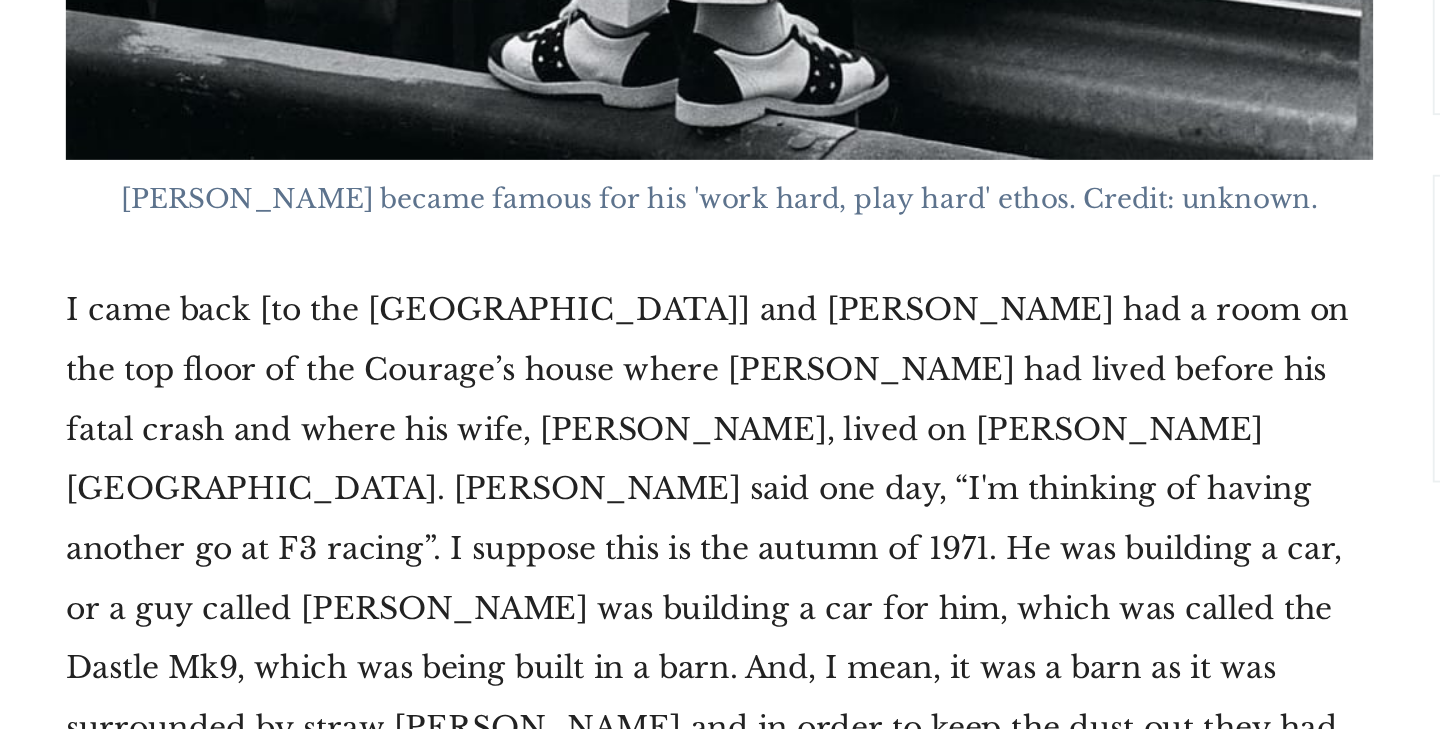 scroll, scrollTop: 5357, scrollLeft: 0, axis: vertical 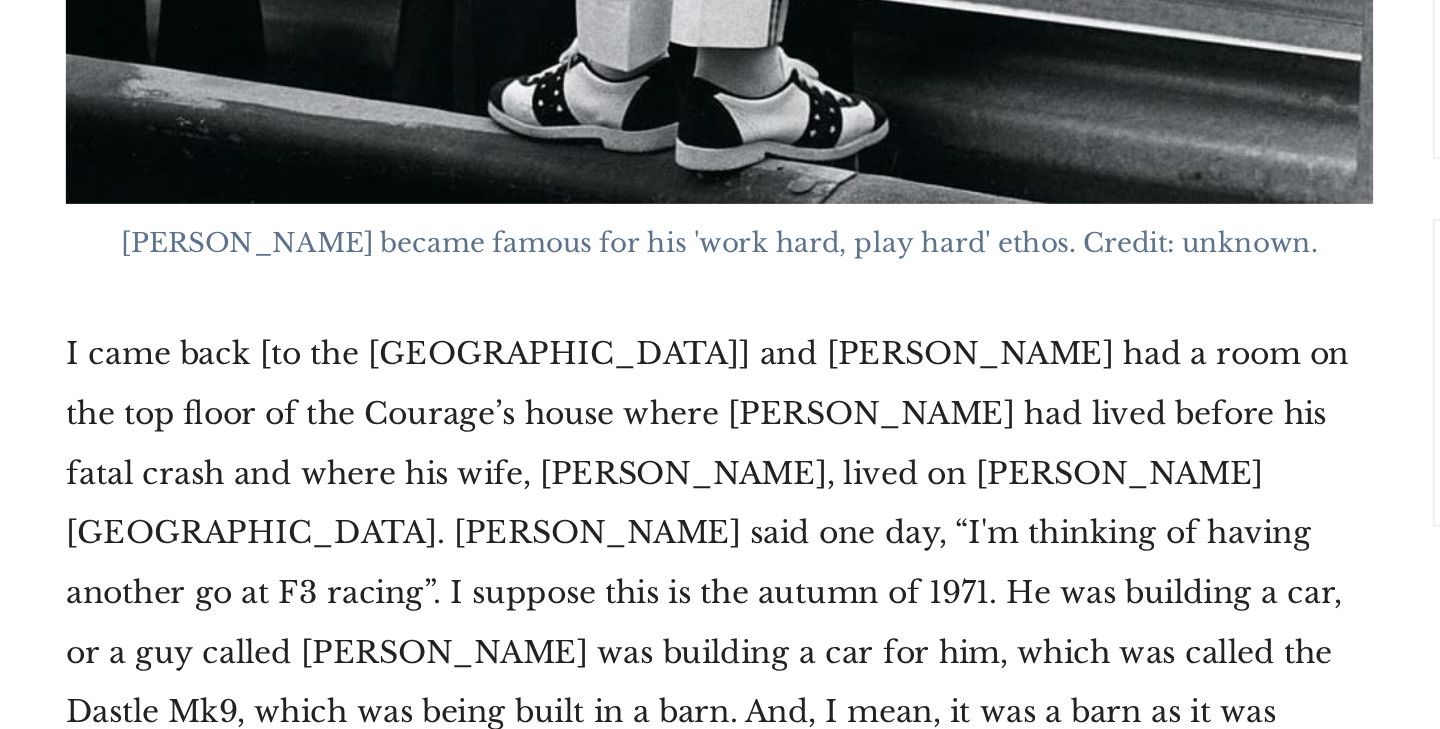 click on "I came back [to the UK] and Bubbles had a room on the top floor of the Courage’s house where Piers had lived before his fatal crash and where his wife, Sally Courage, lived on Sutherland Avenue. Bubbles said one day, “I'm thinking of having another go at F3 racing”. I suppose this is the autumn of 1971. He was building a car, or a guy called Geoff Rumble was building a car for him, which was called the  Dastle Mk9, which was being built in a barn. And, I mean, it was a barn as it was surrounded by straw bales and in order to keep the dust out they had sealed it all off in polythene. It must have been a very warm autumn as I remember the temperature inside was quite unbelievable. It was down near Dunsfold in Surrey. The car was built, and I suppose we're talking the spring of ‘72, and the first meeting was Thruxton where Bubbles drove it." at bounding box center (536, 694) 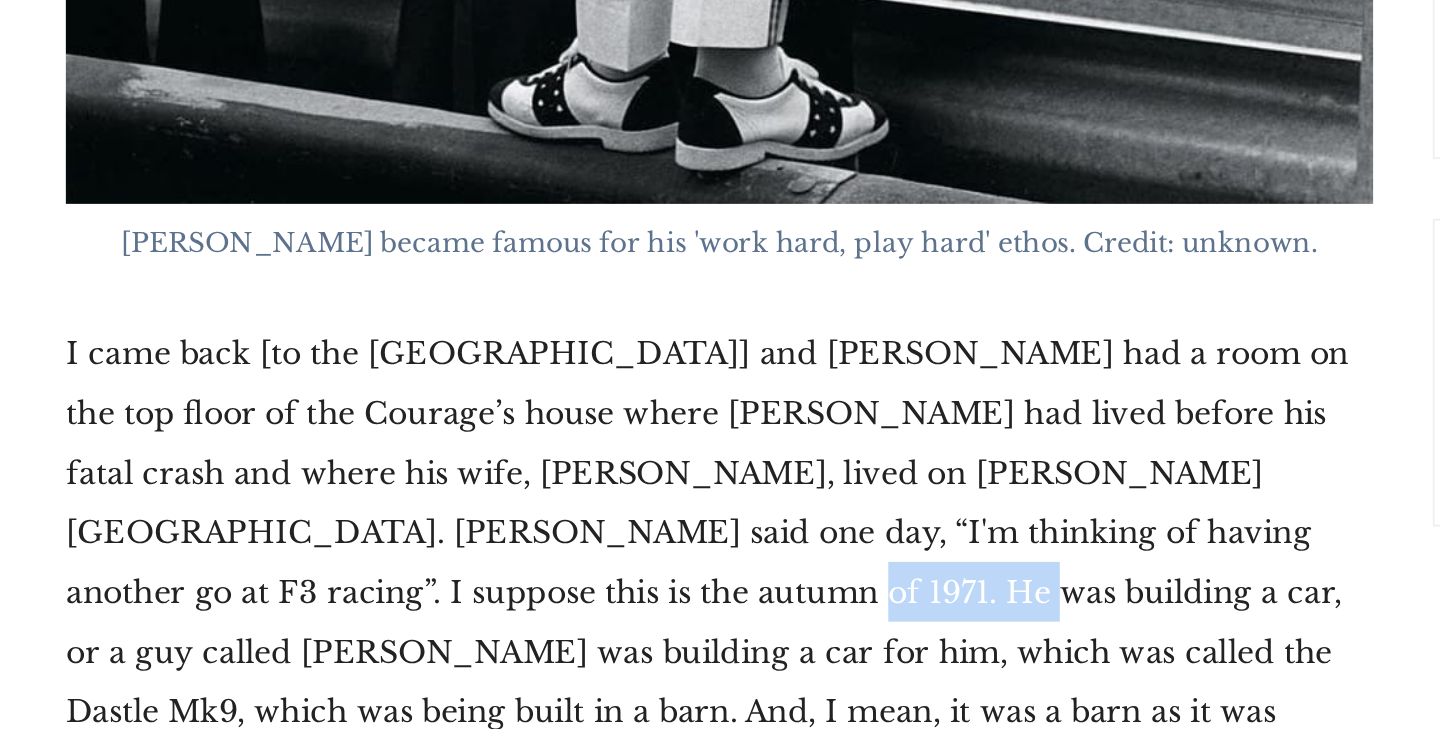 drag, startPoint x: 117, startPoint y: 164, endPoint x: 138, endPoint y: 164, distance: 21 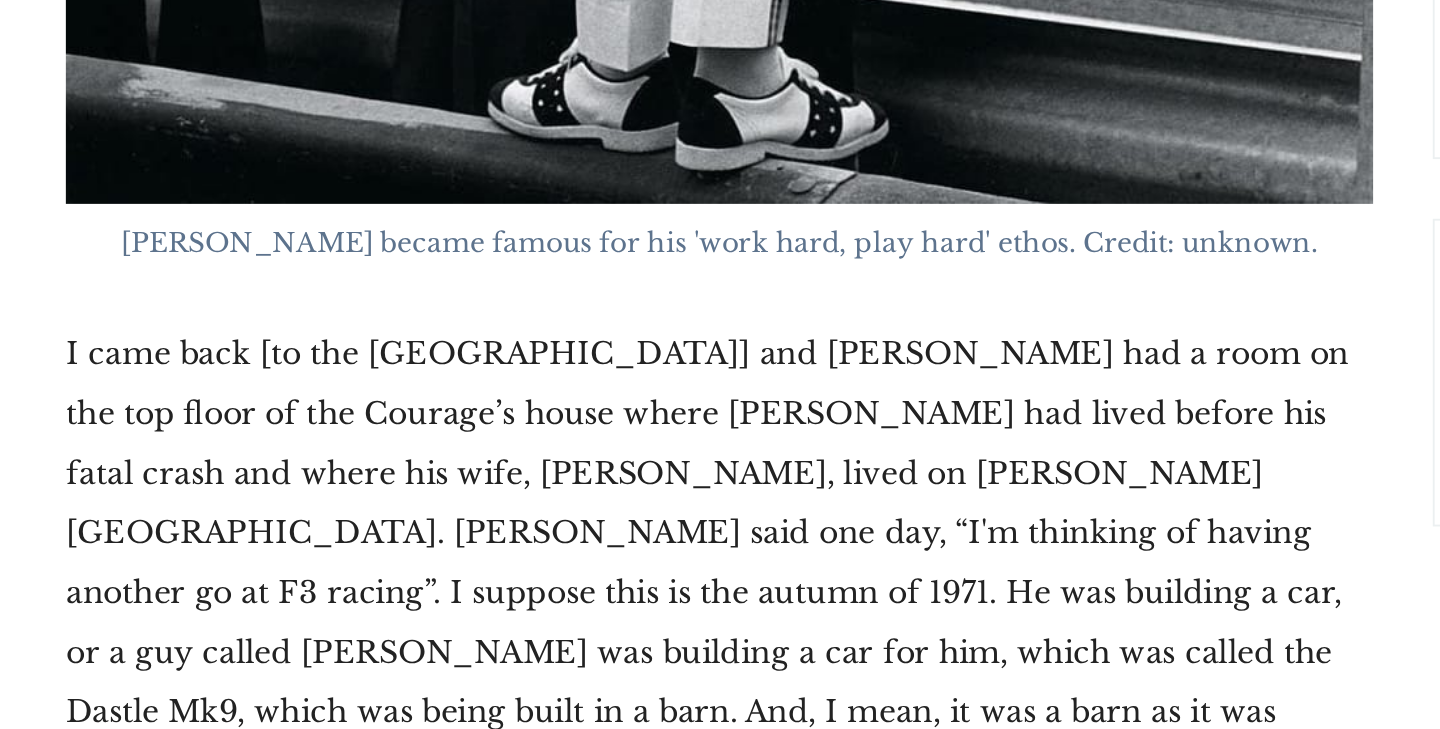 click on "I came back [to the UK] and Bubbles had a room on the top floor of the Courage’s house where Piers had lived before his fatal crash and where his wife, Sally Courage, lived on Sutherland Avenue. Bubbles said one day, “I'm thinking of having another go at F3 racing”. I suppose this is the autumn of 1971. He was building a car, or a guy called Geoff Rumble was building a car for him, which was called the  Dastle Mk9, which was being built in a barn. And, I mean, it was a barn as it was surrounded by straw bales and in order to keep the dust out they had sealed it all off in polythene. It must have been a very warm autumn as I remember the temperature inside was quite unbelievable. It was down near Dunsfold in Surrey. The car was built, and I suppose we're talking the spring of ‘72, and the first meeting was Thruxton where Bubbles drove it." at bounding box center (536, 694) 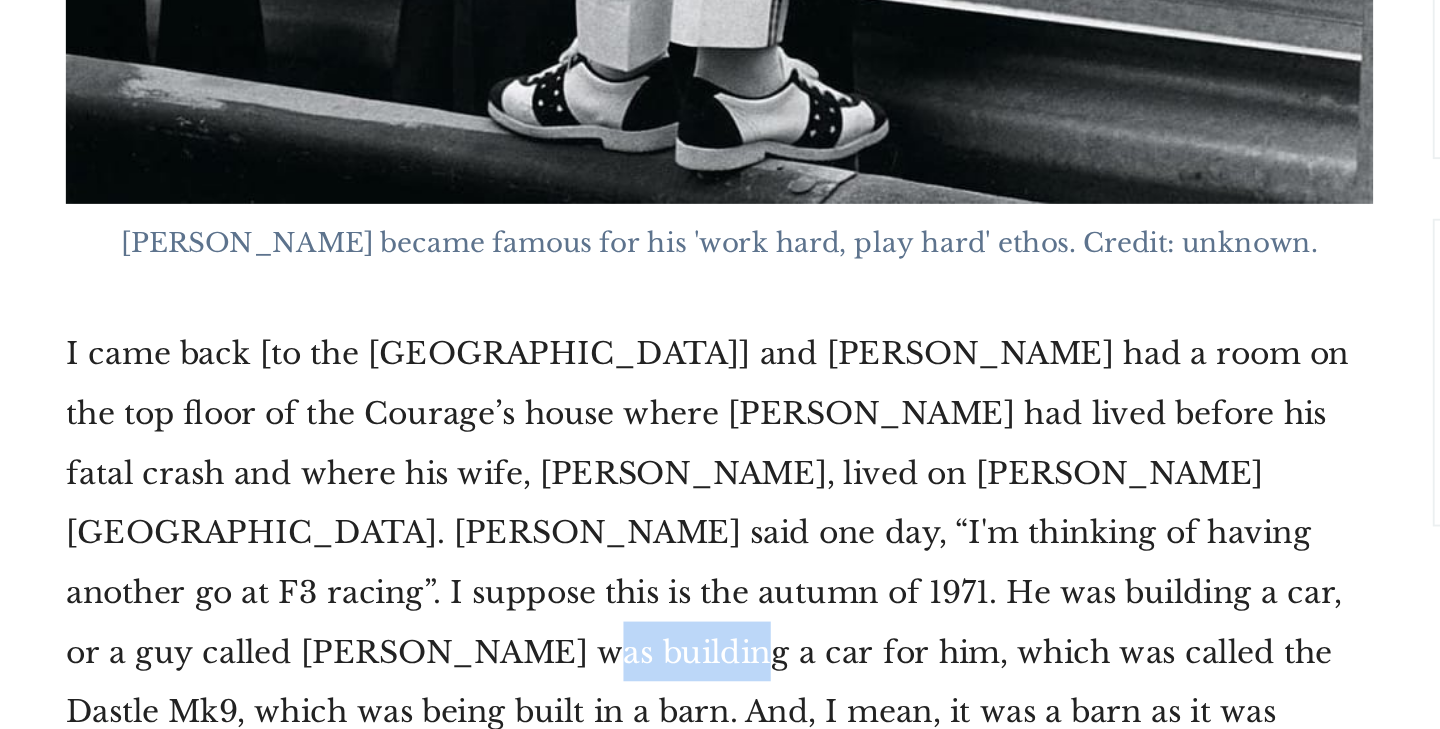 drag, startPoint x: 622, startPoint y: 165, endPoint x: 668, endPoint y: 165, distance: 46 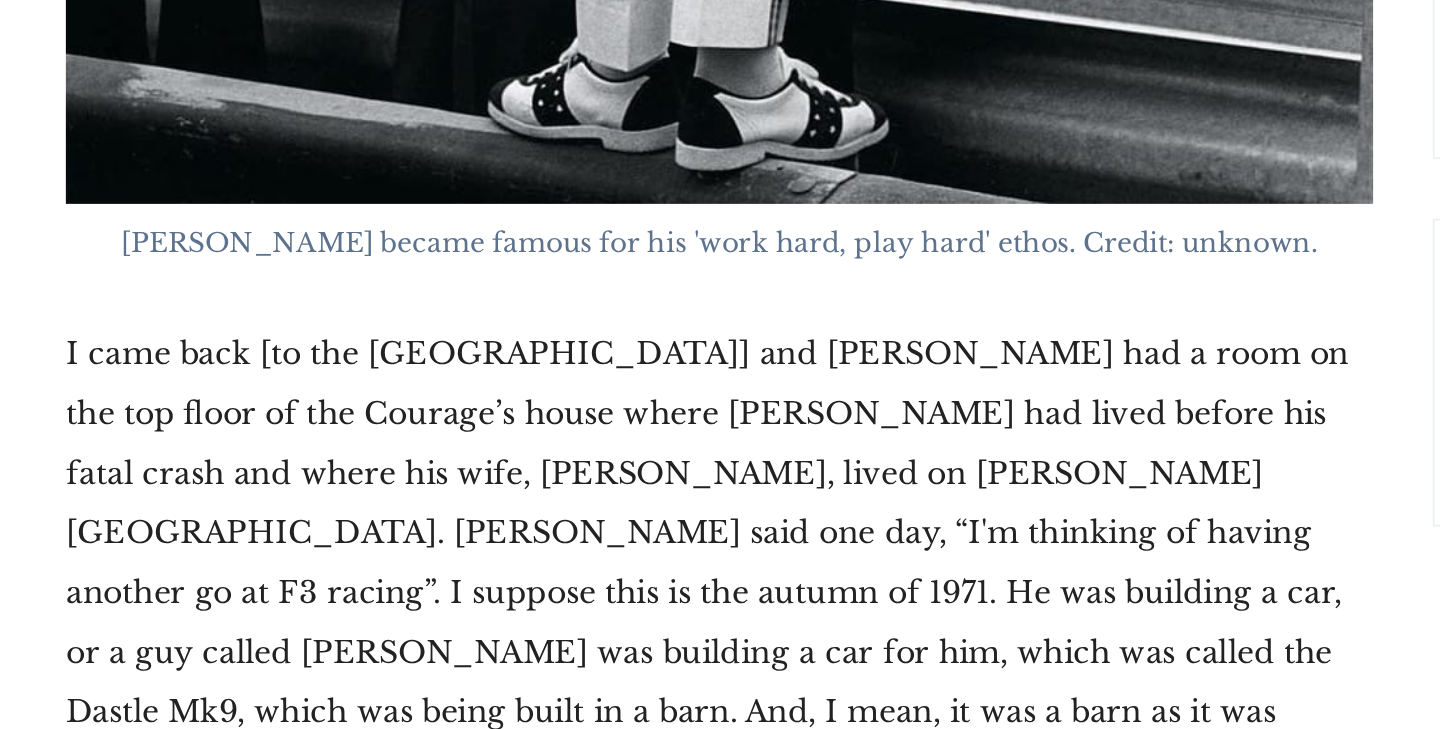 click on "I came back [to the UK] and Bubbles had a room on the top floor of the Courage’s house where Piers had lived before his fatal crash and where his wife, Sally Courage, lived on Sutherland Avenue. Bubbles said one day, “I'm thinking of having another go at F3 racing”. I suppose this is the autumn of 1971. He was building a car, or a guy called Geoff Rumble was building a car for him, which was called the  Dastle Mk9, which was being built in a barn. And, I mean, it was a barn as it was surrounded by straw bales and in order to keep the dust out they had sealed it all off in polythene. It must have been a very warm autumn as I remember the temperature inside was quite unbelievable. It was down near Dunsfold in Surrey. The car was built, and I suppose we're talking the spring of ‘72, and the first meeting was Thruxton where Bubbles drove it." at bounding box center [536, 694] 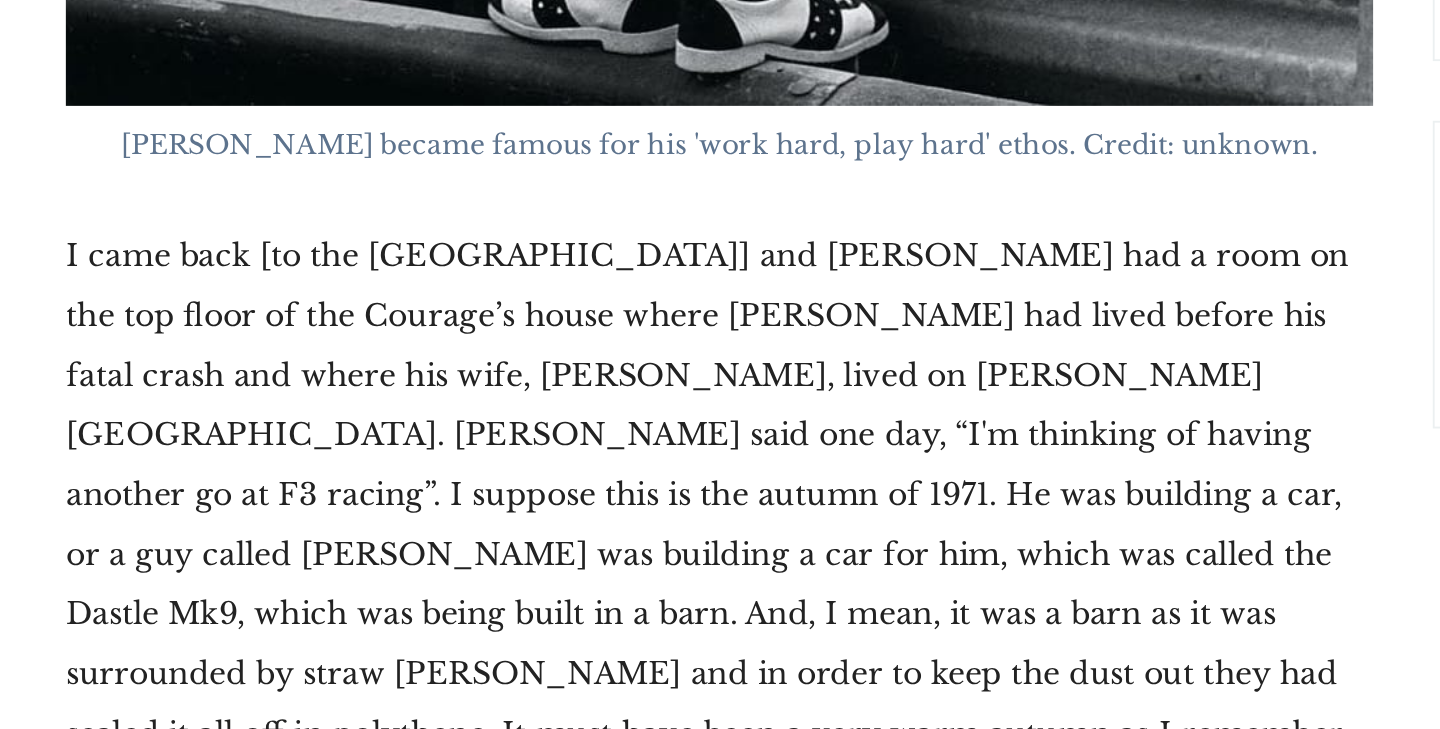 scroll, scrollTop: 5385, scrollLeft: 0, axis: vertical 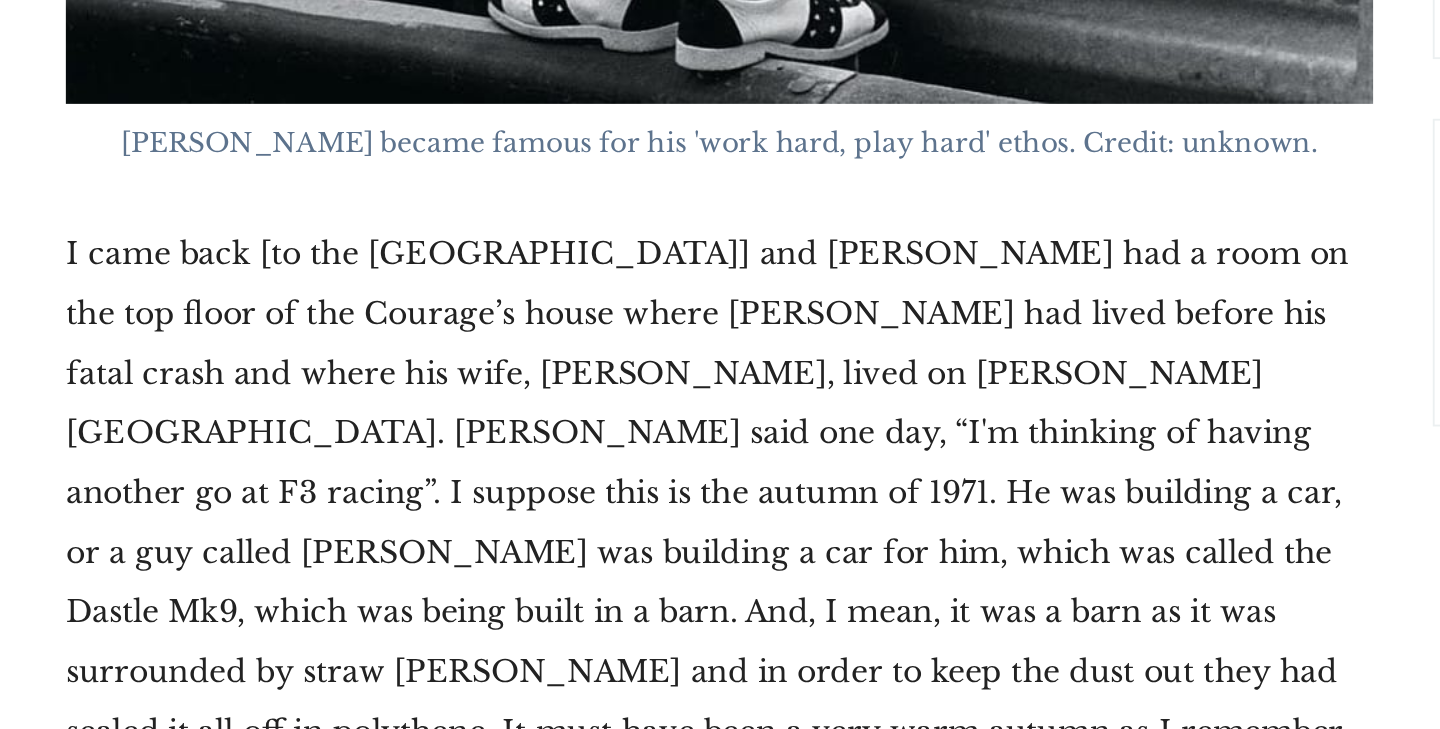 click on "I came back [to the UK] and Bubbles had a room on the top floor of the Courage’s house where Piers had lived before his fatal crash and where his wife, Sally Courage, lived on Sutherland Avenue. Bubbles said one day, “I'm thinking of having another go at F3 racing”. I suppose this is the autumn of 1971. He was building a car, or a guy called Geoff Rumble was building a car for him, which was called the  Dastle Mk9, which was being built in a barn. And, I mean, it was a barn as it was surrounded by straw bales and in order to keep the dust out they had sealed it all off in polythene. It must have been a very warm autumn as I remember the temperature inside was quite unbelievable. It was down near Dunsfold in Surrey. The car was built, and I suppose we're talking the spring of ‘72, and the first meeting was Thruxton where Bubbles drove it." at bounding box center [536, 666] 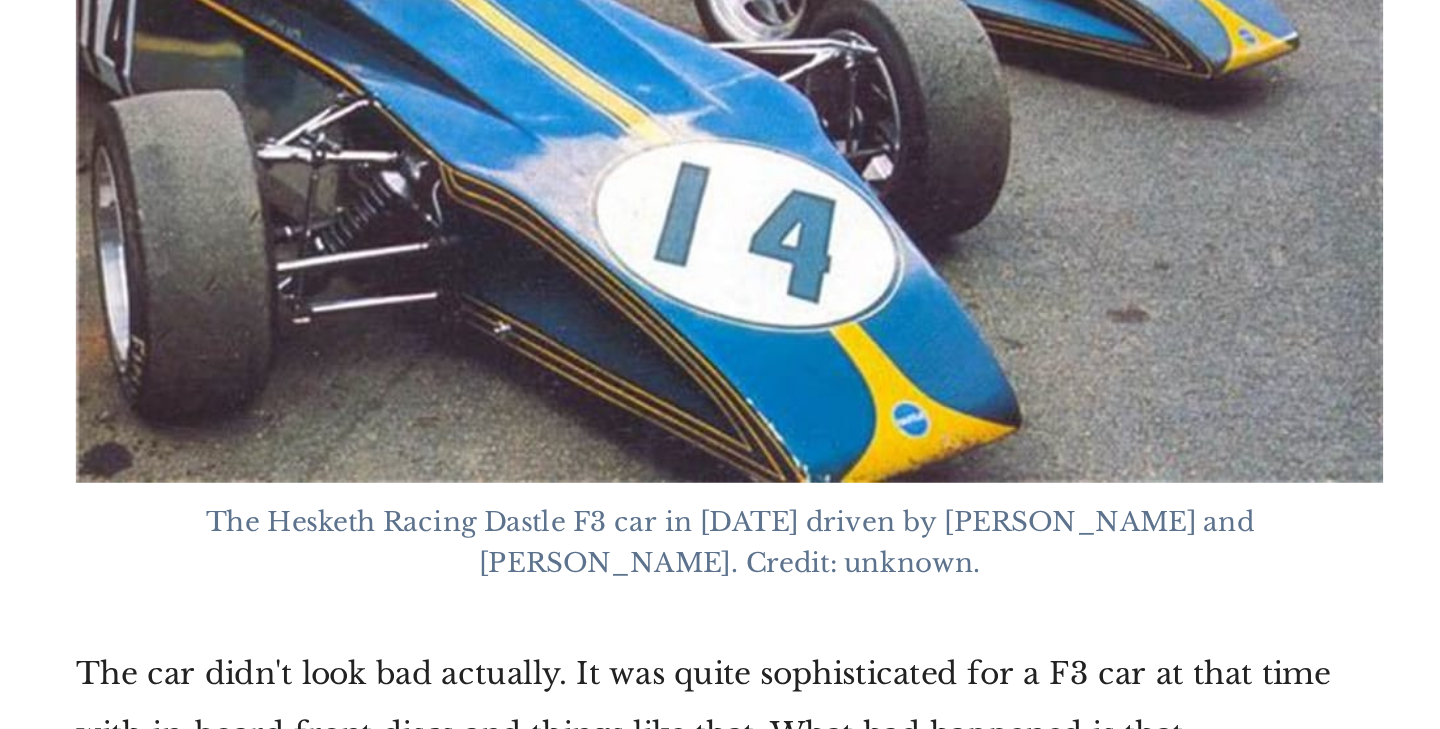 scroll, scrollTop: 6190, scrollLeft: 0, axis: vertical 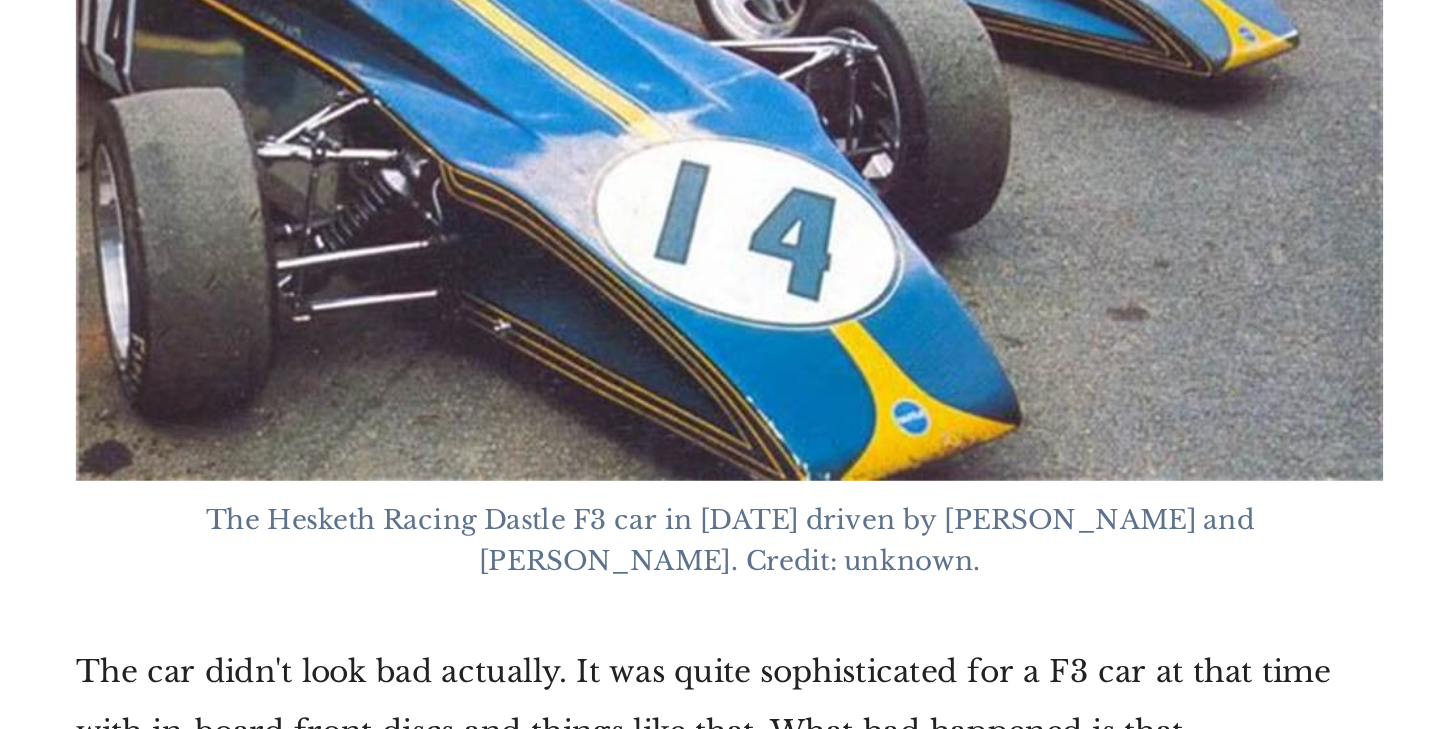 click on "The car didn't look bad actually. It was quite sophisticated for a F3 car at that time with in-board front discs and things like that. What had happened is that Bubbles had got older and was never the hottest driver, so he felt that the car either didn't complement his skills enough or his skills didn't complement the car enough. We then took it to Monaco, which in those days, and indeed still is, the second week in May and we got a guy called Steve Thompson to drive it. The only desire was to get the car on the grid basically, which he did, and finished a sort of upper-mid field or maybe midfield. So that was very satisfactory and we had a lot of fun. It was very good." at bounding box center [536, 826] 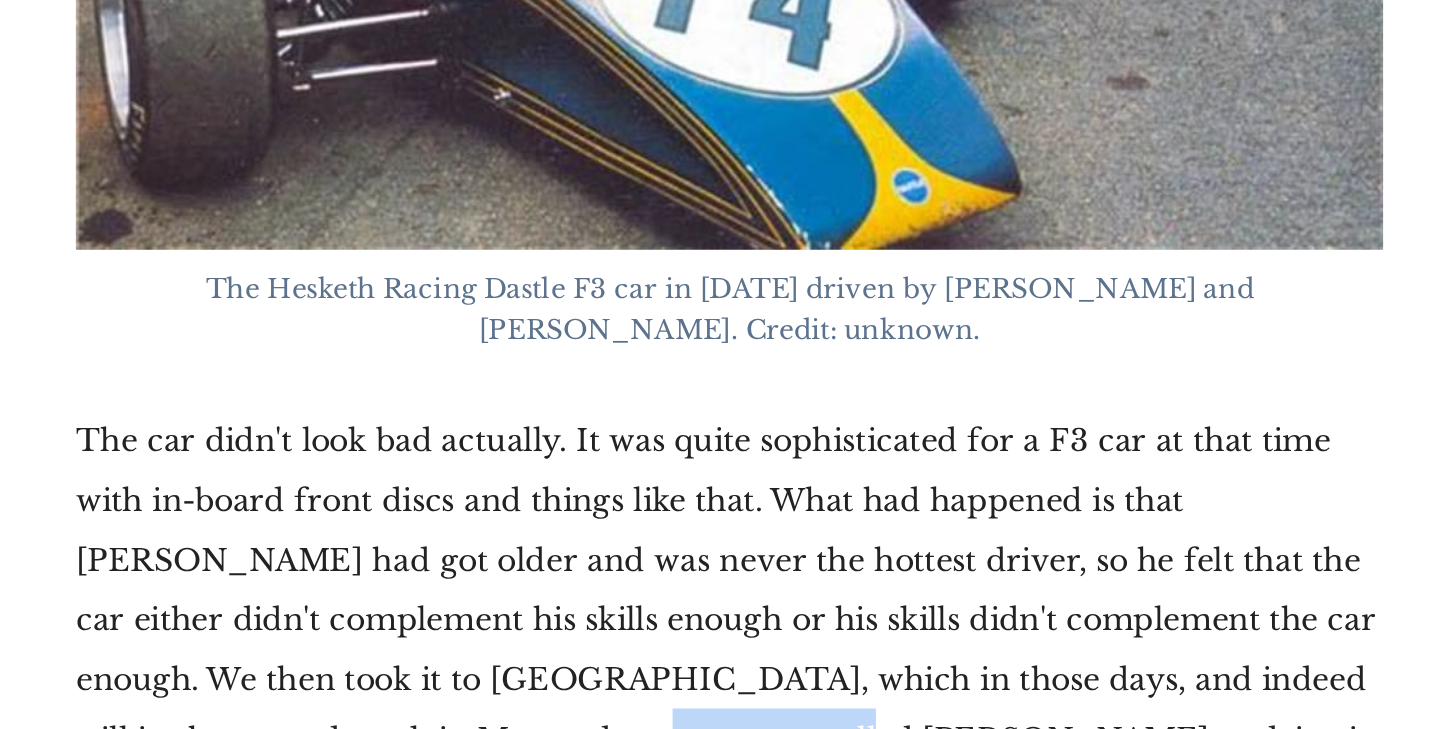 scroll, scrollTop: 6315, scrollLeft: 0, axis: vertical 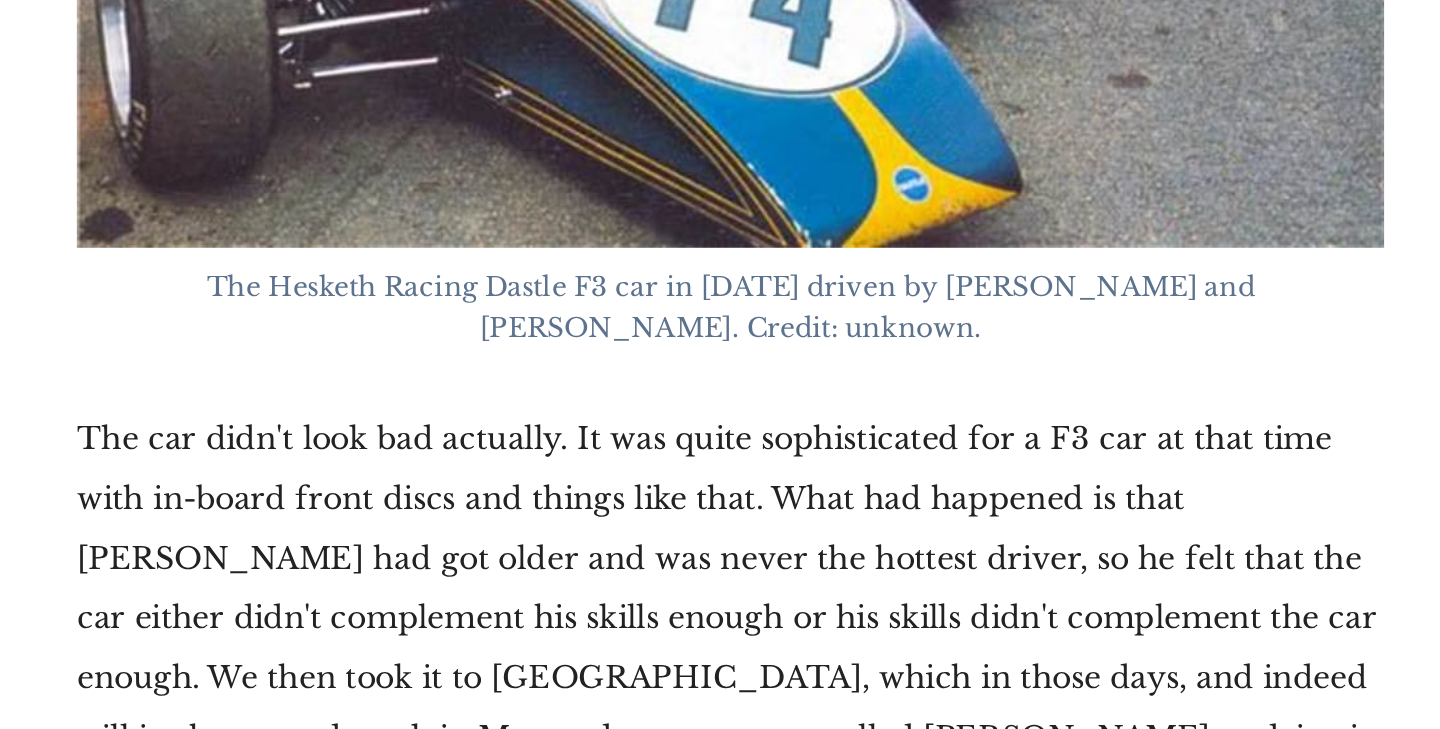 click on "The car didn't look bad actually. It was quite sophisticated for a F3 car at that time with in-board front discs and things like that. What had happened is that Bubbles had got older and was never the hottest driver, so he felt that the car either didn't complement his skills enough or his skills didn't complement the car enough. We then took it to Monaco, which in those days, and indeed still is, the second week in May and we got a guy called Steve Thompson to drive it. The only desire was to get the car on the grid basically, which he did, and finished a sort of upper-mid field or maybe midfield. So that was very satisfactory and we had a lot of fun. It was very good." at bounding box center [536, 701] 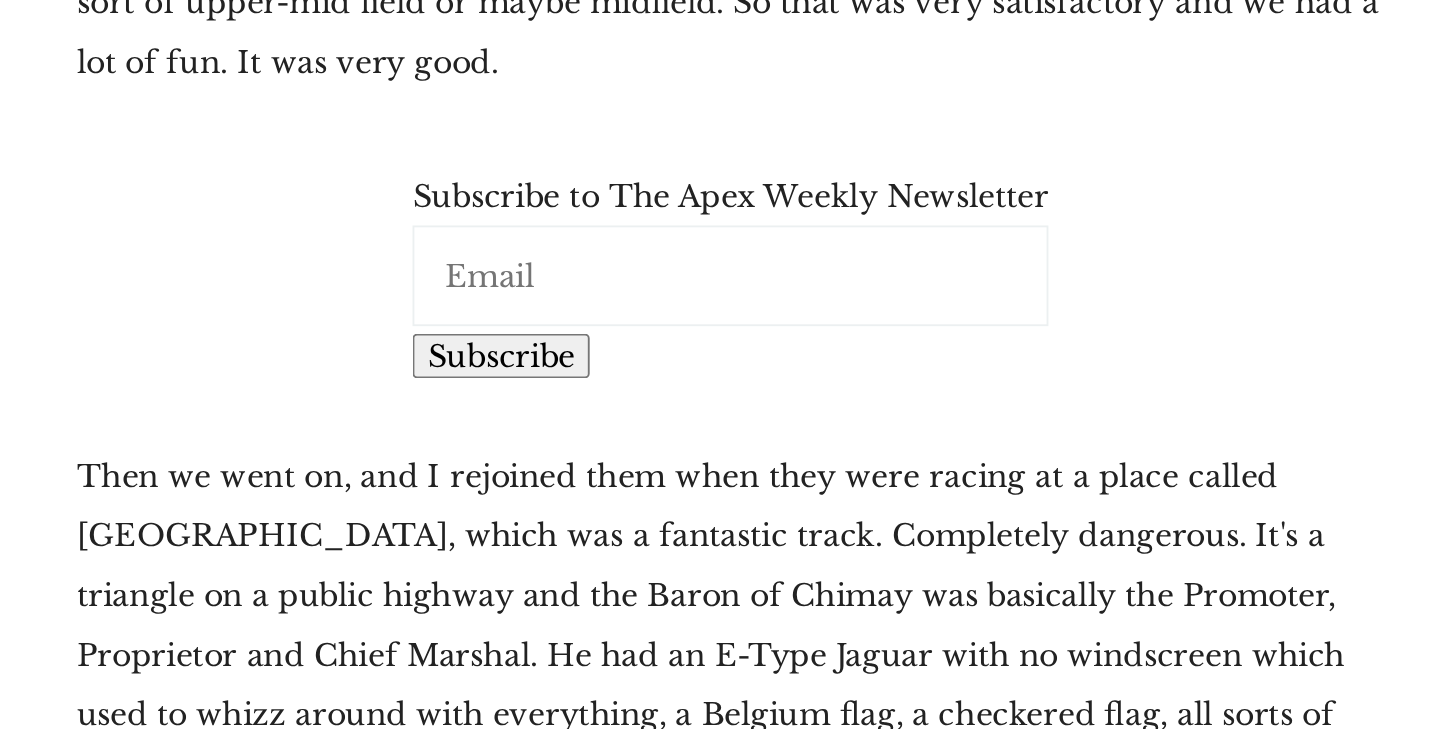 scroll, scrollTop: 6778, scrollLeft: 0, axis: vertical 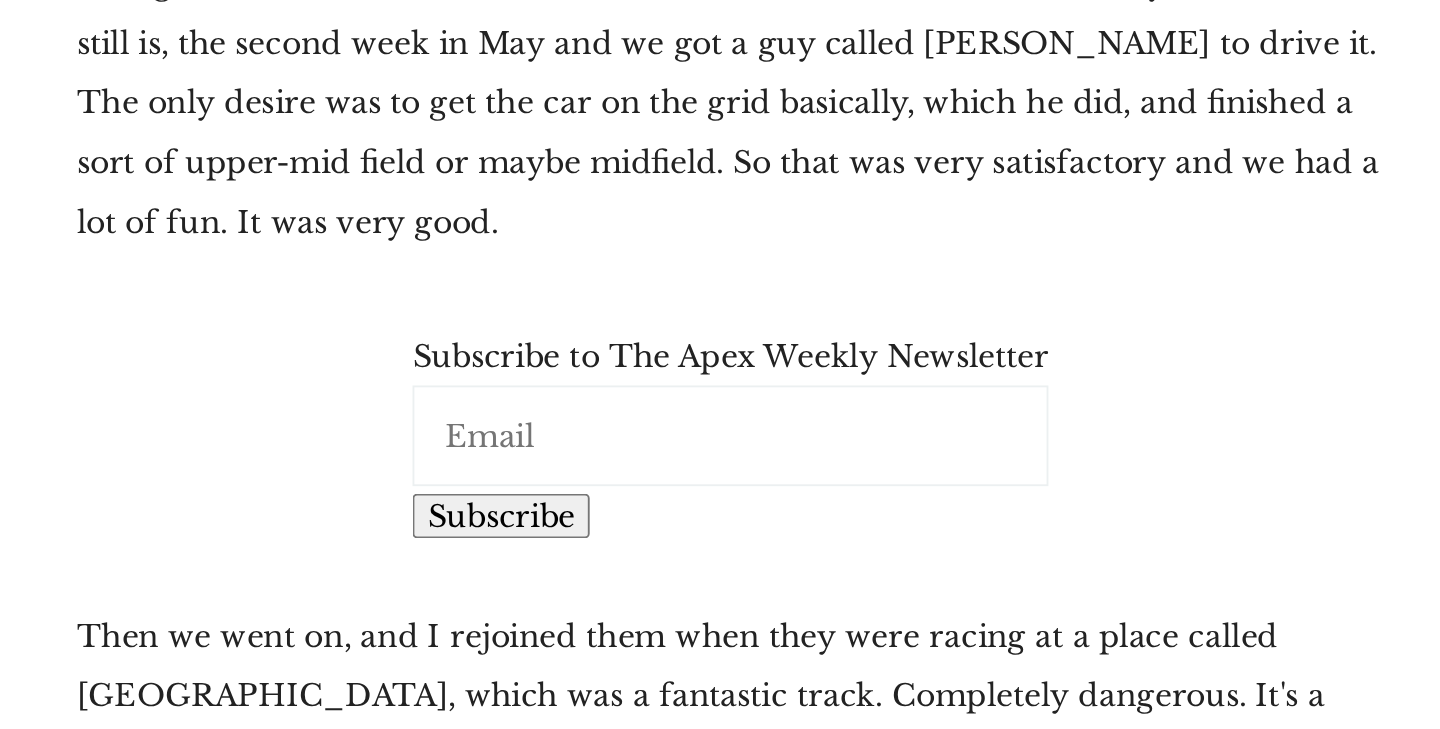 click on "Then we went on, and I rejoined them when they were racing at a place called Chimay, which was a fantastic track. Completely dangerous. It's a triangle on a public highway and the Baron of Chimay was basically the Promoter, Proprietor and Chief Marshal. He had an E-Type Jaguar with no windscreen which used to whizz around with everything, a Belgium flag, a checkered flag, all sorts of things sticking out of the back of the car. When I got there, Bubbles said that he had made himself team manager and we now had a driver and produced this sort of dangly, well, I say young man, he was older than I was, as I was 21, and James Hunt was about 25. I had never heard of him. Then, I had hardly heard of any drivers, so there's no reason why that should have been a surprise. They had, in fact, I think, done one race en route coming up where both Bubbles and James drove and there is a photograph of that. That was possibly a unique occasion." at bounding box center [536, 780] 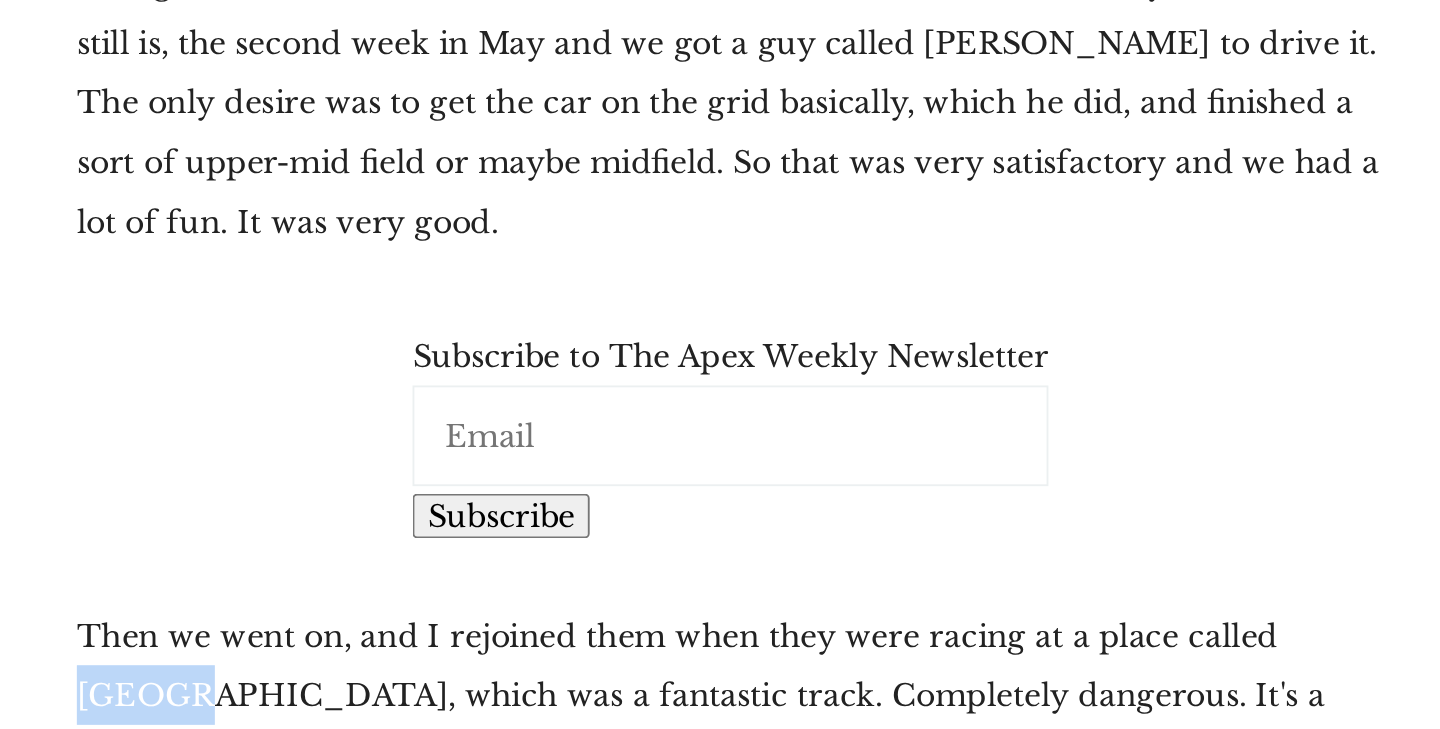 click on "Then we went on, and I rejoined them when they were racing at a place called Chimay, which was a fantastic track. Completely dangerous. It's a triangle on a public highway and the Baron of Chimay was basically the Promoter, Proprietor and Chief Marshal. He had an E-Type Jaguar with no windscreen which used to whizz around with everything, a Belgium flag, a checkered flag, all sorts of things sticking out of the back of the car. When I got there, Bubbles said that he had made himself team manager and we now had a driver and produced this sort of dangly, well, I say young man, he was older than I was, as I was 21, and James Hunt was about 25. I had never heard of him. Then, I had hardly heard of any drivers, so there's no reason why that should have been a surprise. They had, in fact, I think, done one race en route coming up where both Bubbles and James drove and there is a photograph of that. That was possibly a unique occasion." at bounding box center [536, 780] 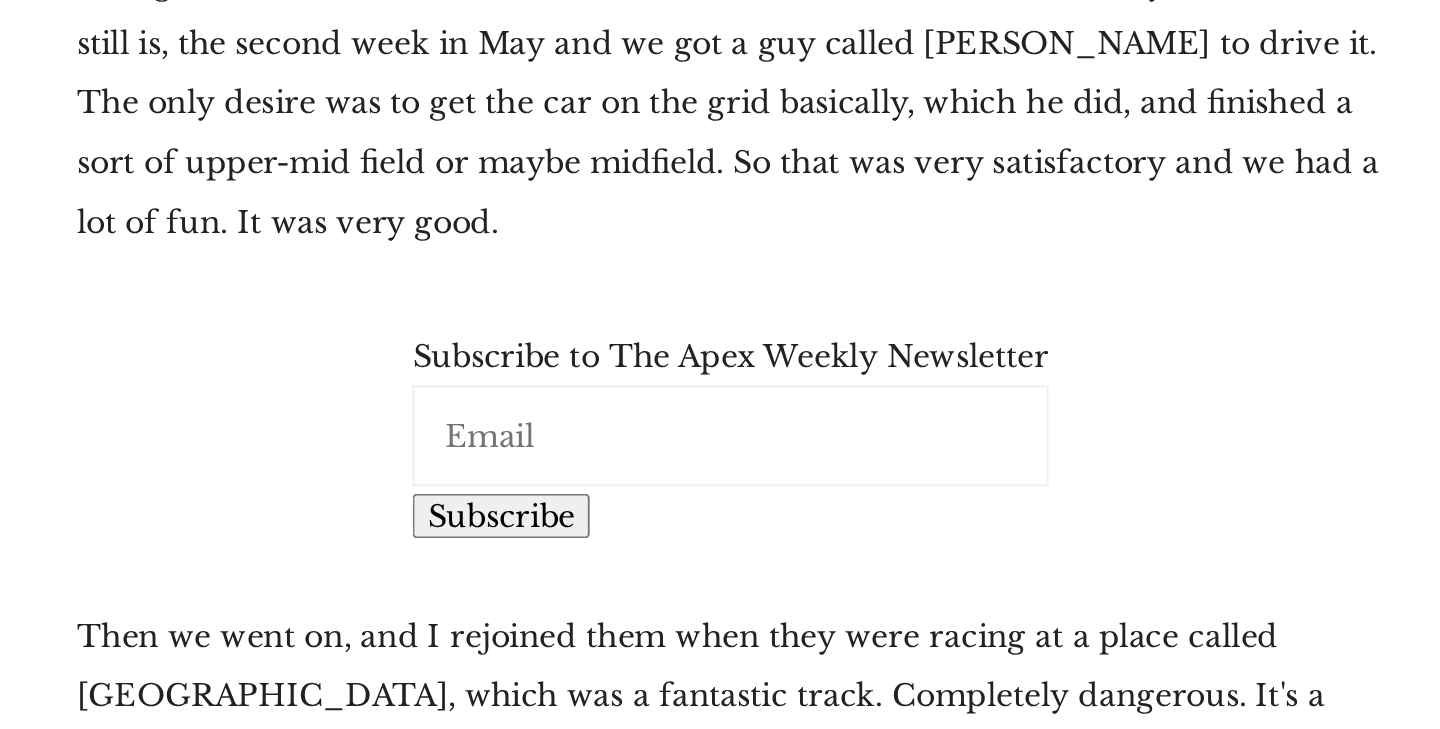 click on "Then we went on, and I rejoined them when they were racing at a place called Chimay, which was a fantastic track. Completely dangerous. It's a triangle on a public highway and the Baron of Chimay was basically the Promoter, Proprietor and Chief Marshal. He had an E-Type Jaguar with no windscreen which used to whizz around with everything, a Belgium flag, a checkered flag, all sorts of things sticking out of the back of the car. When I got there, Bubbles said that he had made himself team manager and we now had a driver and produced this sort of dangly, well, I say young man, he was older than I was, as I was 21, and James Hunt was about 25. I had never heard of him. Then, I had hardly heard of any drivers, so there's no reason why that should have been a surprise. They had, in fact, I think, done one race en route coming up where both Bubbles and James drove and there is a photograph of that. That was possibly a unique occasion." at bounding box center (536, 780) 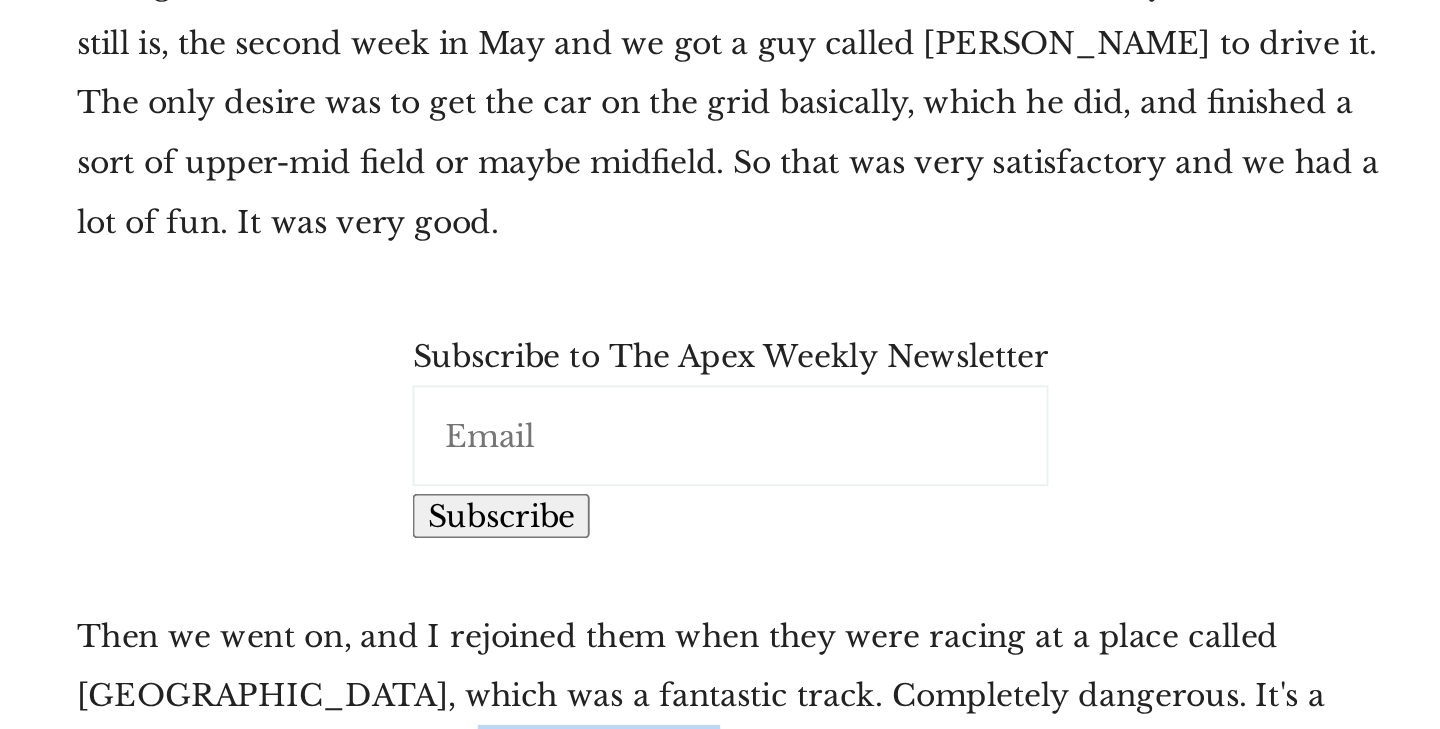 drag, startPoint x: 200, startPoint y: 156, endPoint x: 263, endPoint y: 153, distance: 63.07139 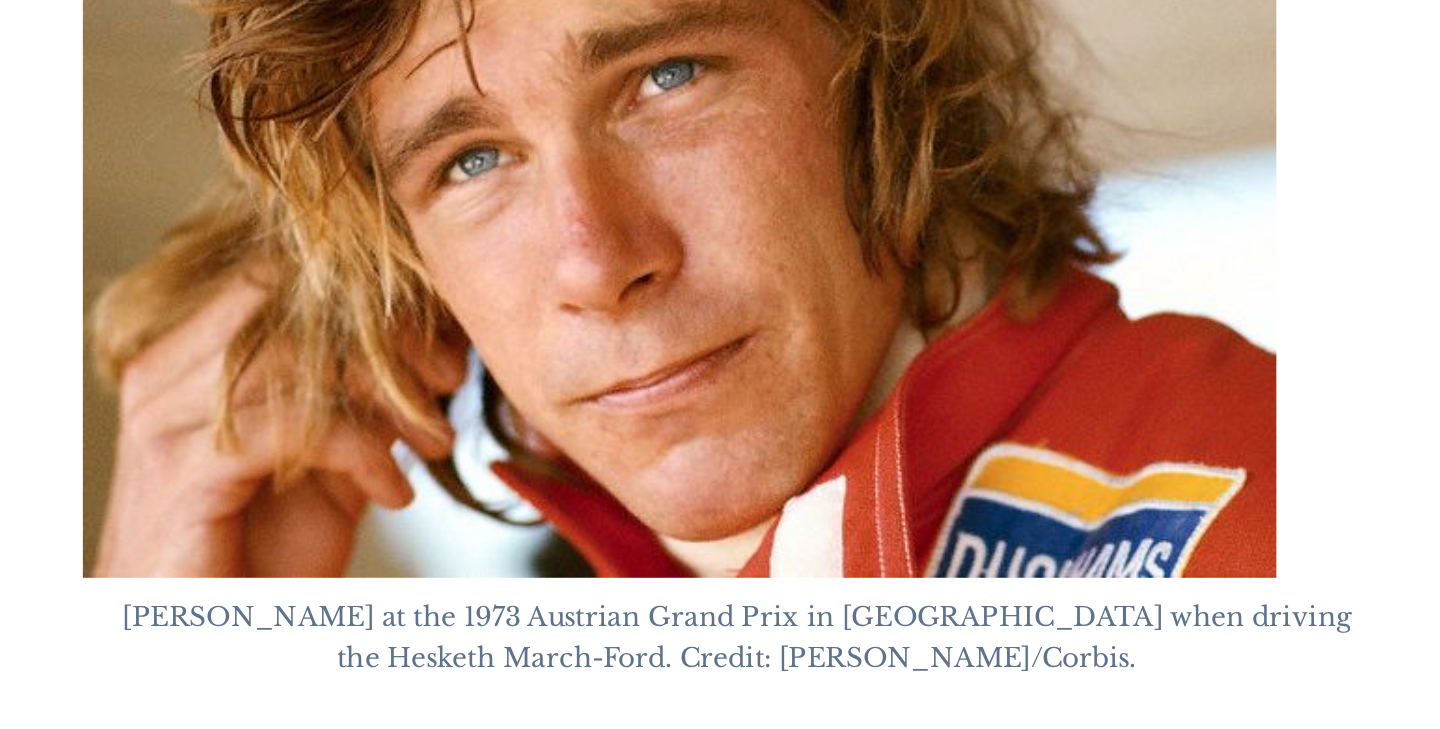 scroll, scrollTop: 8824, scrollLeft: 0, axis: vertical 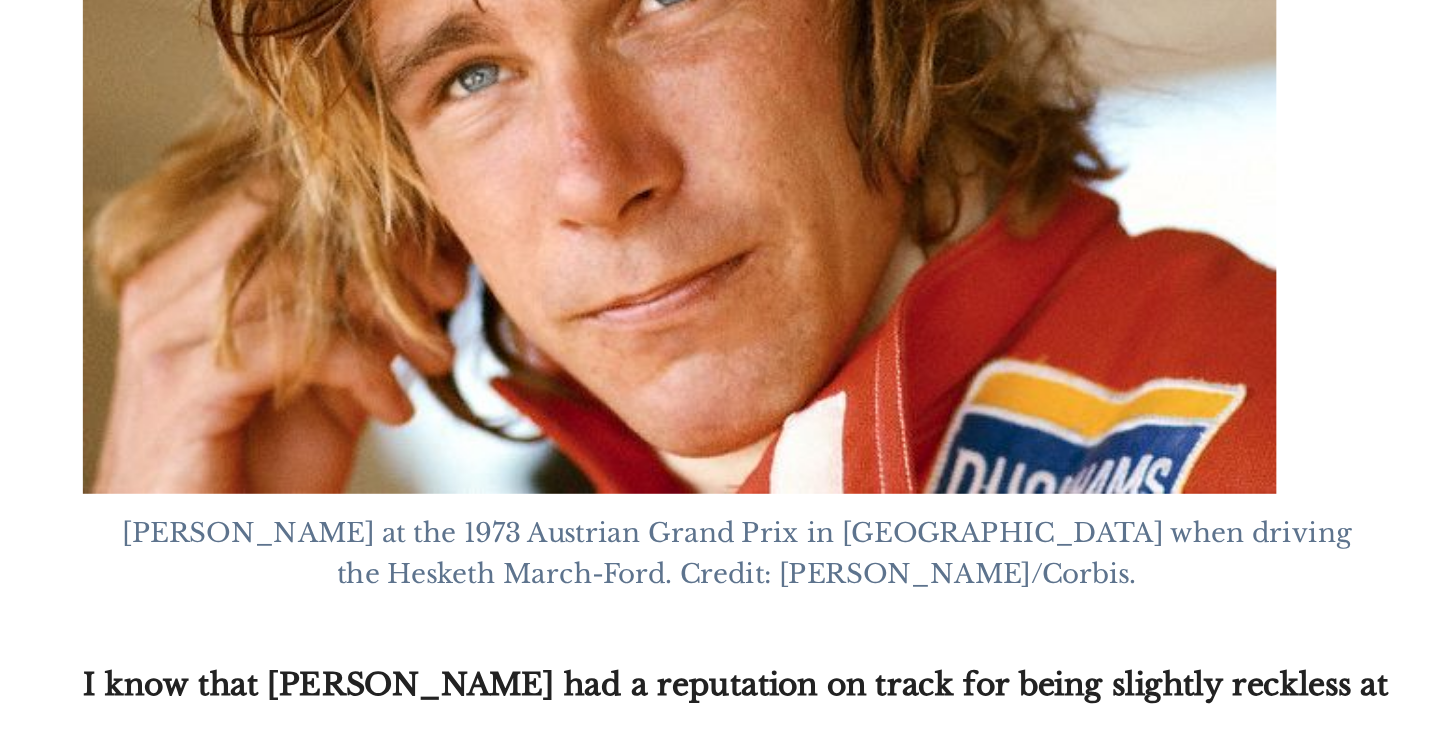 click on "Like every sport, there are rather a lot of quite jealous people. There was no money in it and also it was very hard to get a decent car because you either had a Works car or you were at a disadvantage. If you look at the greatest ever private sponsor, which would be Rob Walker, you had a man that was willing to buy the kit that would do the job. But the reality was that James was quite pushy. But you know what, you don't get to be world champion unless you are quite pushy." at bounding box center (536, 913) 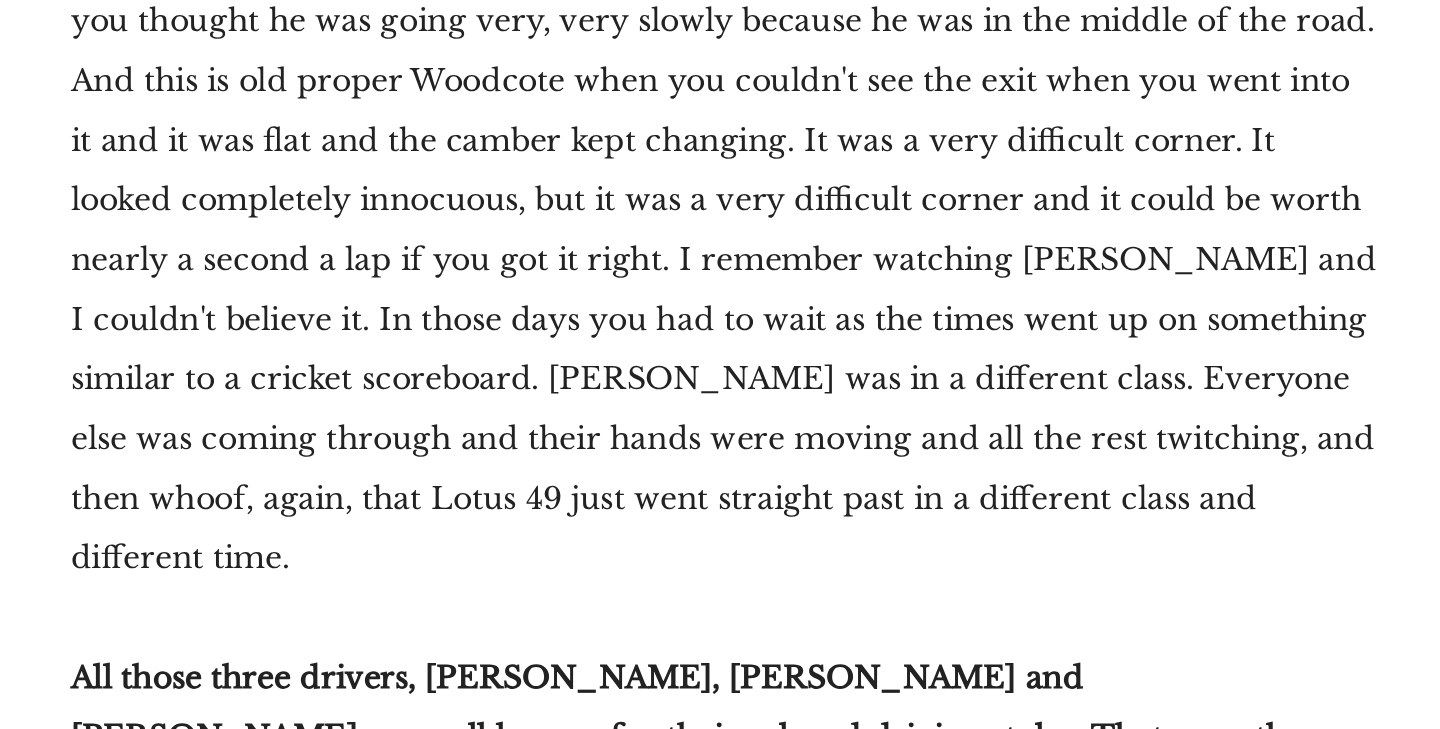 scroll, scrollTop: 10477, scrollLeft: 0, axis: vertical 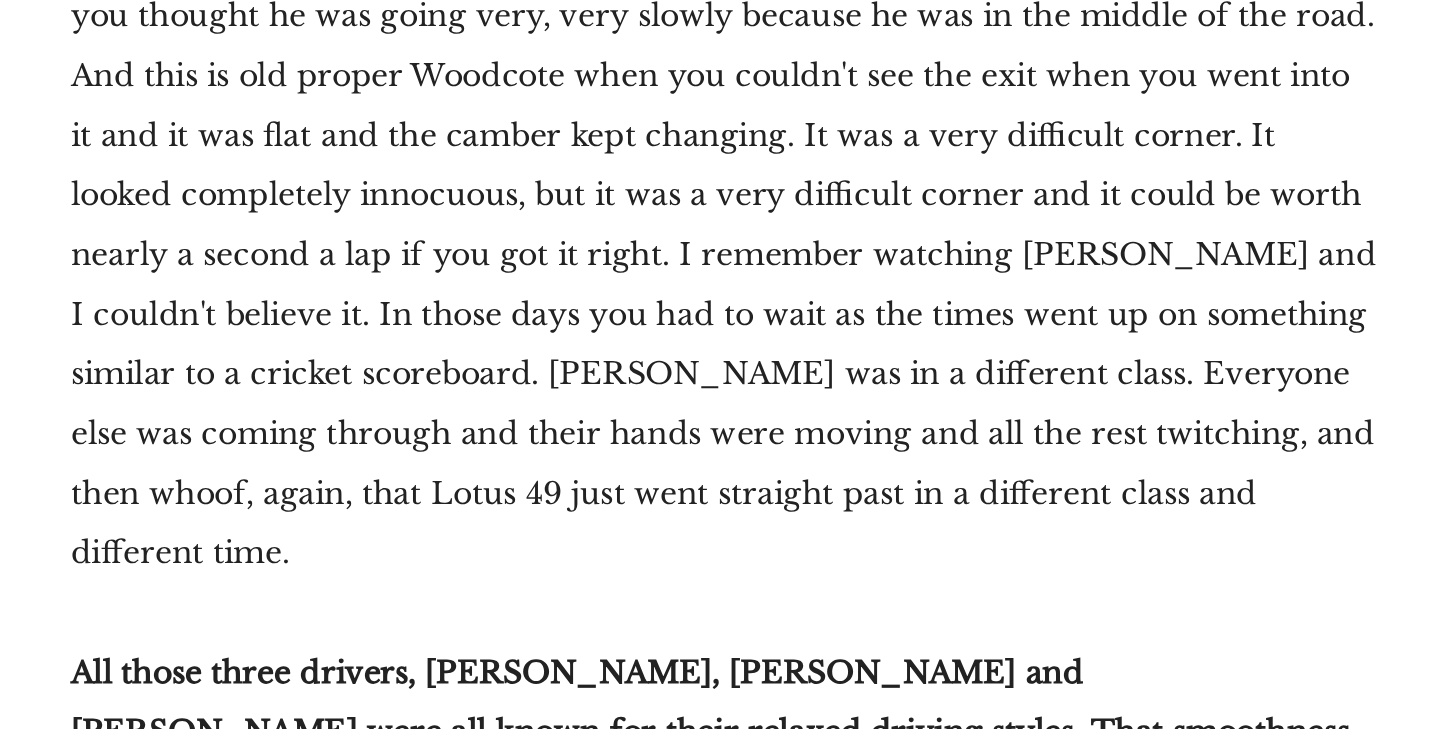click on "The logo didn't come about until Hesketh Racing entered Formula 1. If you look at the pictures you'll see the first car was blue with yellow pinstripes and the second car was white with red and blue pinstripes. The second car was the TS14B, which was to go in Formula 2 in ‘73. The reason we picked it was there were two cars you could order in ‘73. There was the car that Mike Hailwood had just won the European Championship with, which existed in those days for F2, which was a TS14A Surtees, and there was going to be a 14B for the next year’s car. And at the same time, March were producing a car with the BMW six cylinder engine which no-one had seen. So uncharacteristically Bubbles and I went to lunch and took a conservative decision, which was to go with the Cosworth engine in the Championship winning updated car." at bounding box center (536, 1018) 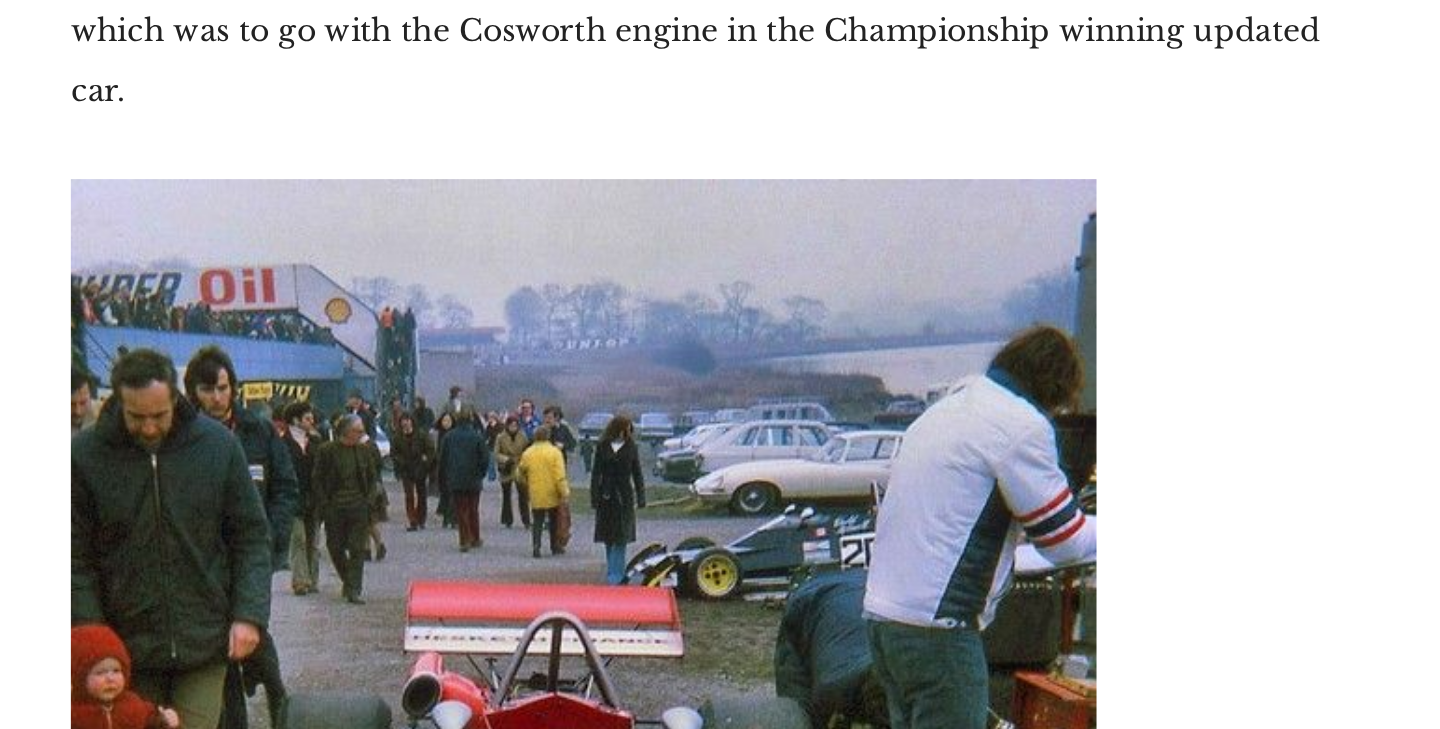 scroll, scrollTop: 11285, scrollLeft: 0, axis: vertical 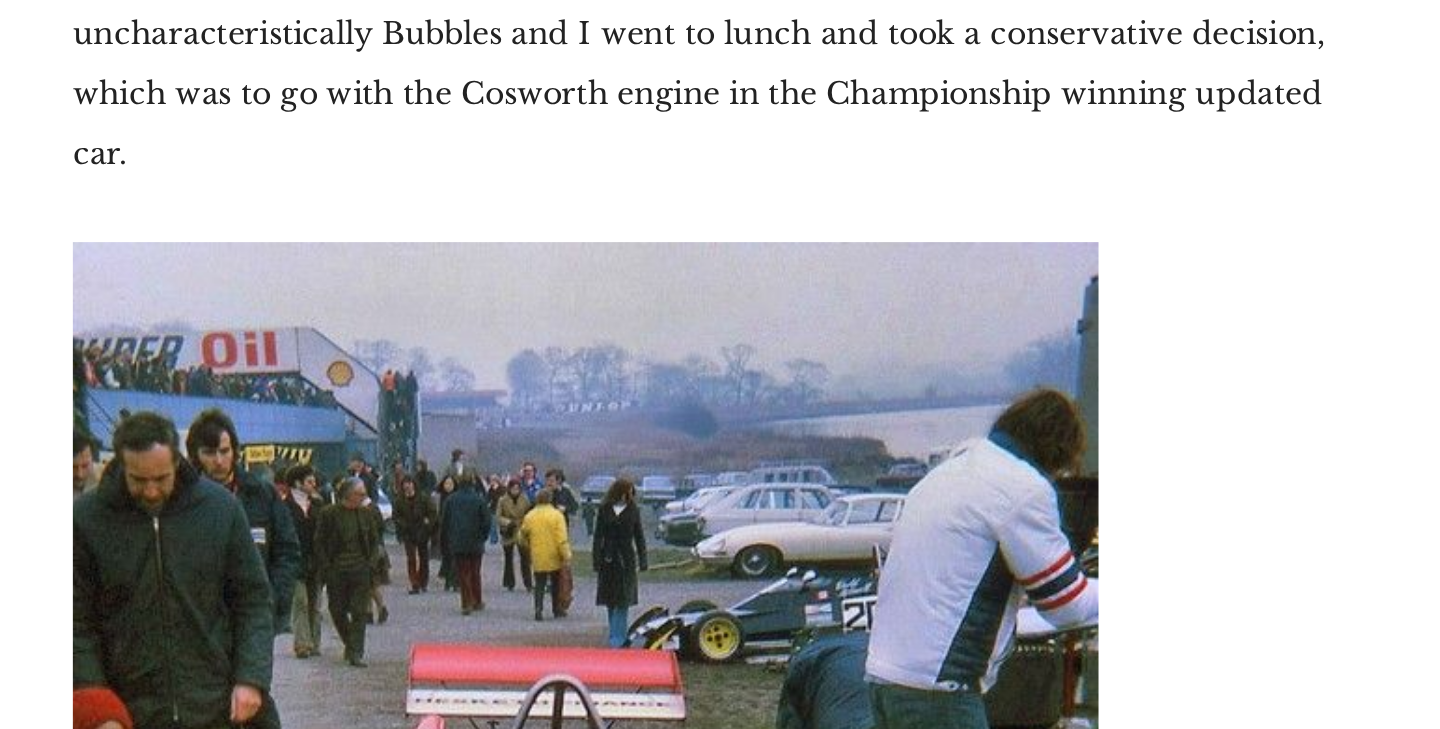 click on "The Hesketh Racing Surtees TS14B at the Luxembourg Formula 2 Trophy 1973. Credit: unknown." at bounding box center (539, 1066) 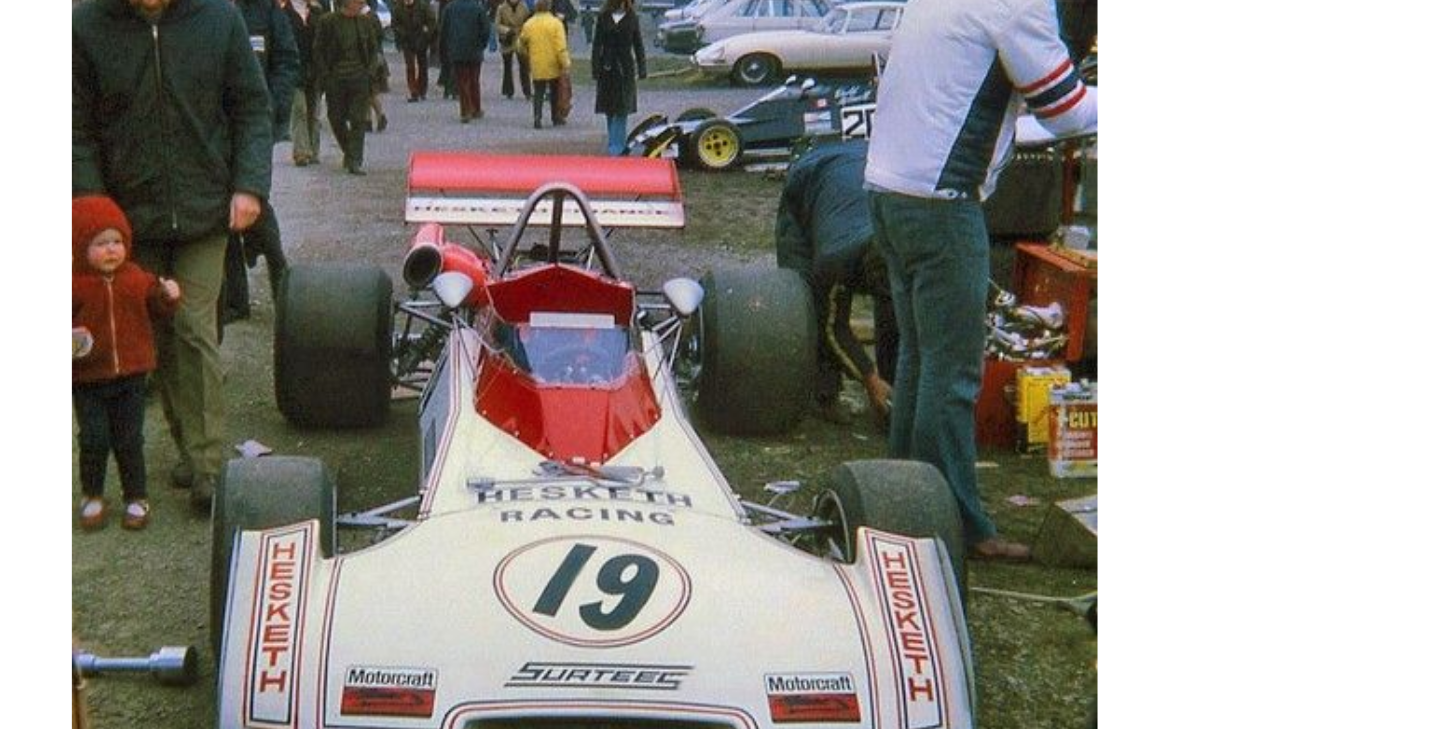 scroll, scrollTop: 11503, scrollLeft: 0, axis: vertical 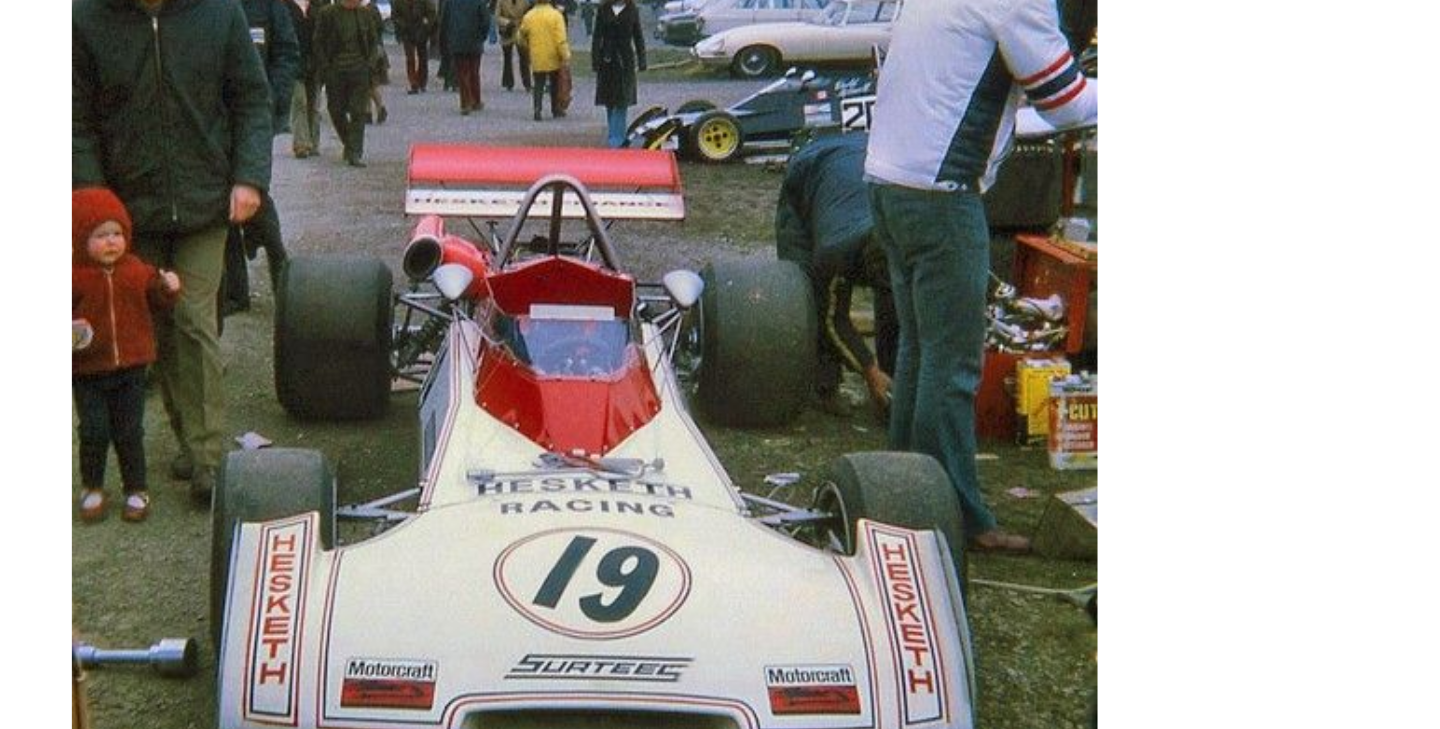 click on "We went to Mallory Park which was the first round of the European Championship and there were two BMW-Marchs, which didn't even have any sponsorship as they were straight from the factory, straight out of the box. Carlos Pace was one of the drivers. The two red cars disappeared into the distance and that was it, the end of the European Championship at a March day up in Leicestershire. We struggled on for a few races and I said, “Bubs this is very expensive and we’re not going to go anywhere.” I think finally Ford did win one race that year and that was the Nürburgring in the wet. Because, of course, the four cylinder engine had more torque, which in the wet made it a better car, it had more traction. Funnily enough, it was a car called a Rondel, which I always remember as they had very highly polished wheels and half of the Rondel was Ron Dennis." at bounding box center [536, 1094] 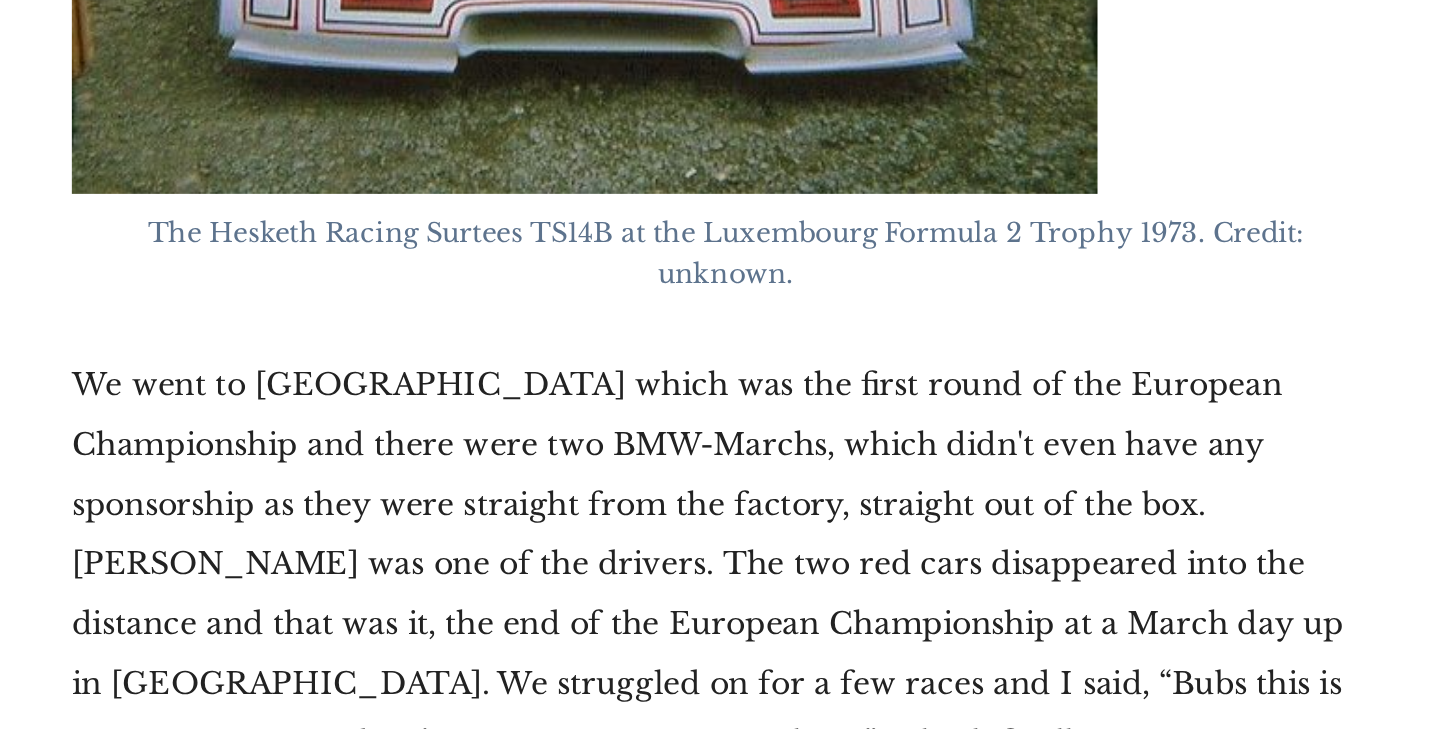 scroll, scrollTop: 11878, scrollLeft: 0, axis: vertical 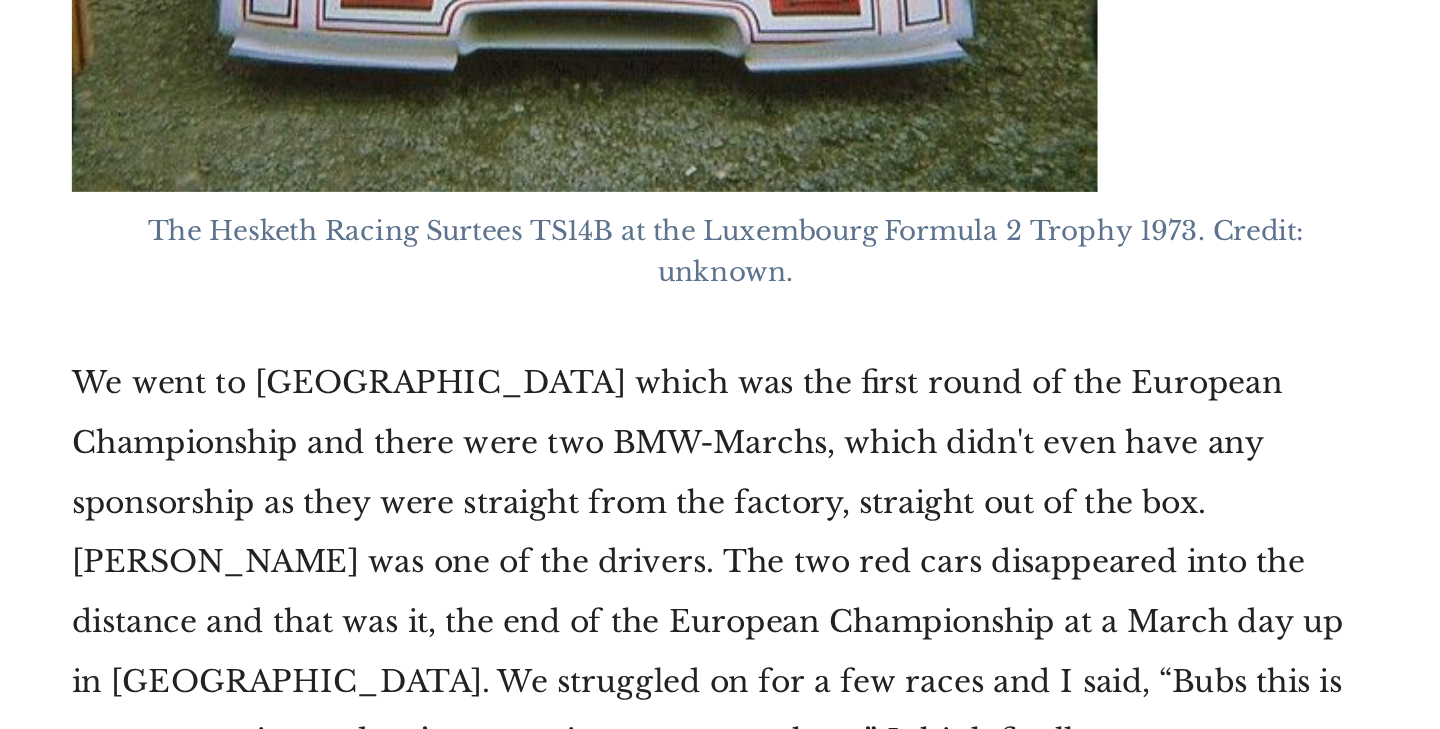 click on "Yeah, he was there. All these guys were there, but they were older than me. Anyway, we packed it in after Hockenheim and so I went and got a March privateer 731 chassis. I bought two new Cosworth DFVs, boxes from Hewland and all the rest of it. The key thing I got was Harvey Postlethwaite, who was the number two to Robin Herd, the chief designer at March, and we got him to come with the car. Interestingly, I think that in that season, I think we finished every race ahead of the Works cars, when we finished, because the moment we got the car Harvey started to modify it and improve it aerodynamically." at bounding box center [536, 1151] 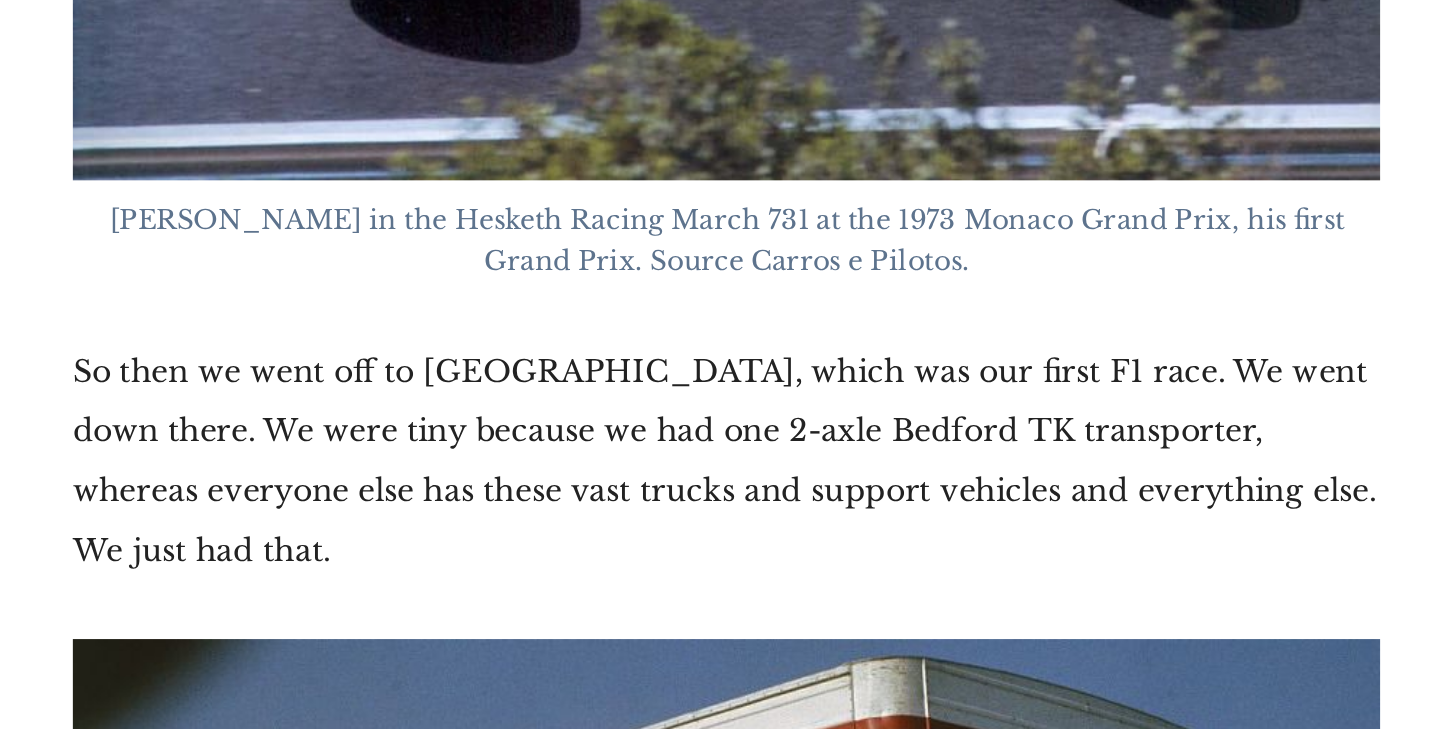 scroll, scrollTop: 13266, scrollLeft: 0, axis: vertical 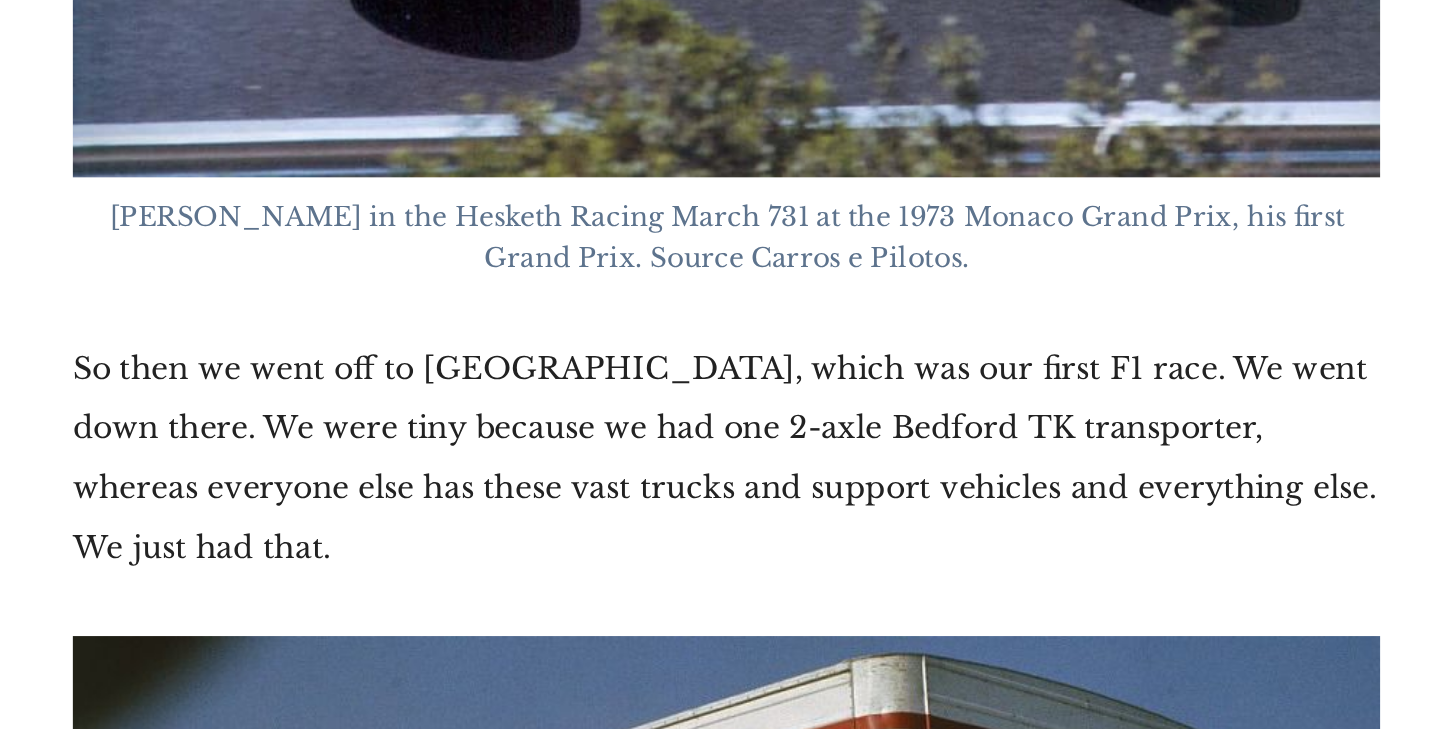 click on "Hesketh Racing's 2-axle Bedford" at bounding box center (418, 1166) 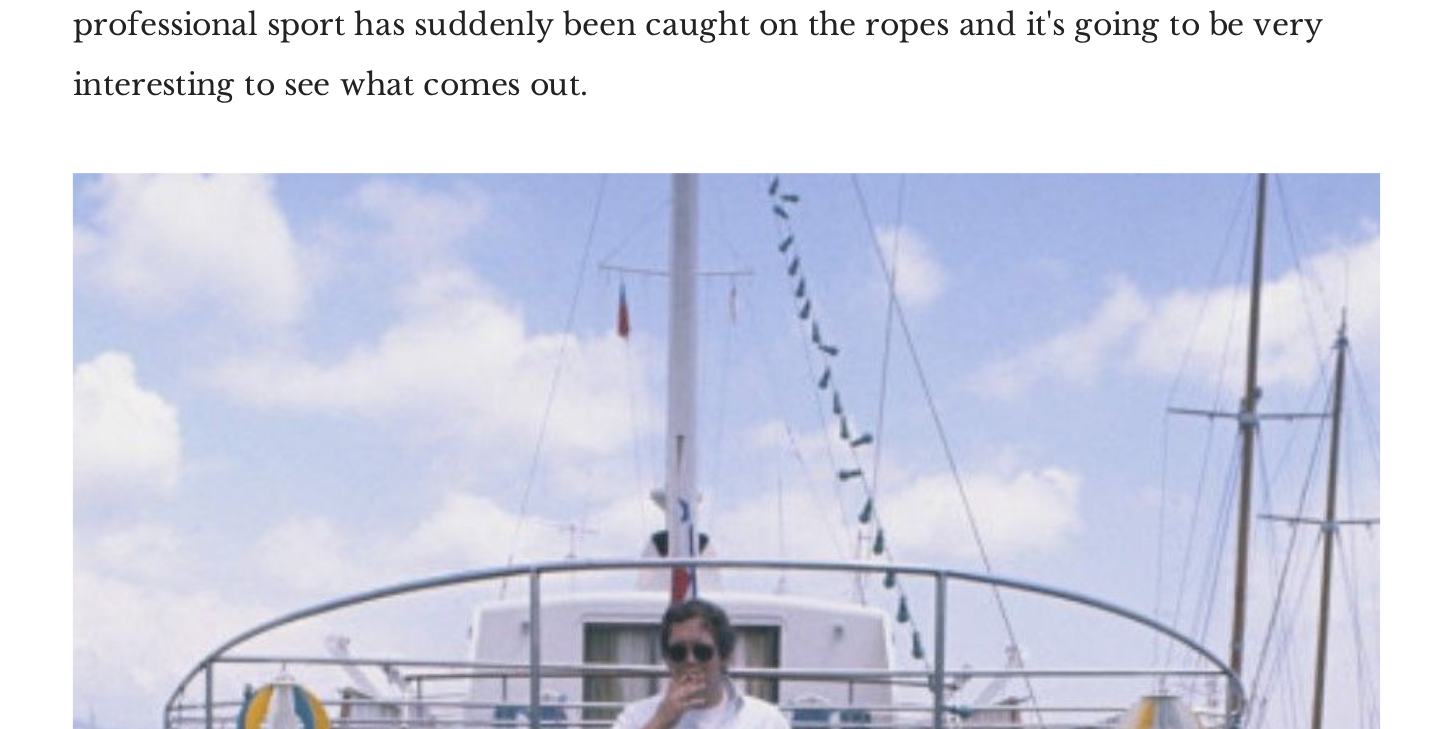scroll, scrollTop: 19556, scrollLeft: 0, axis: vertical 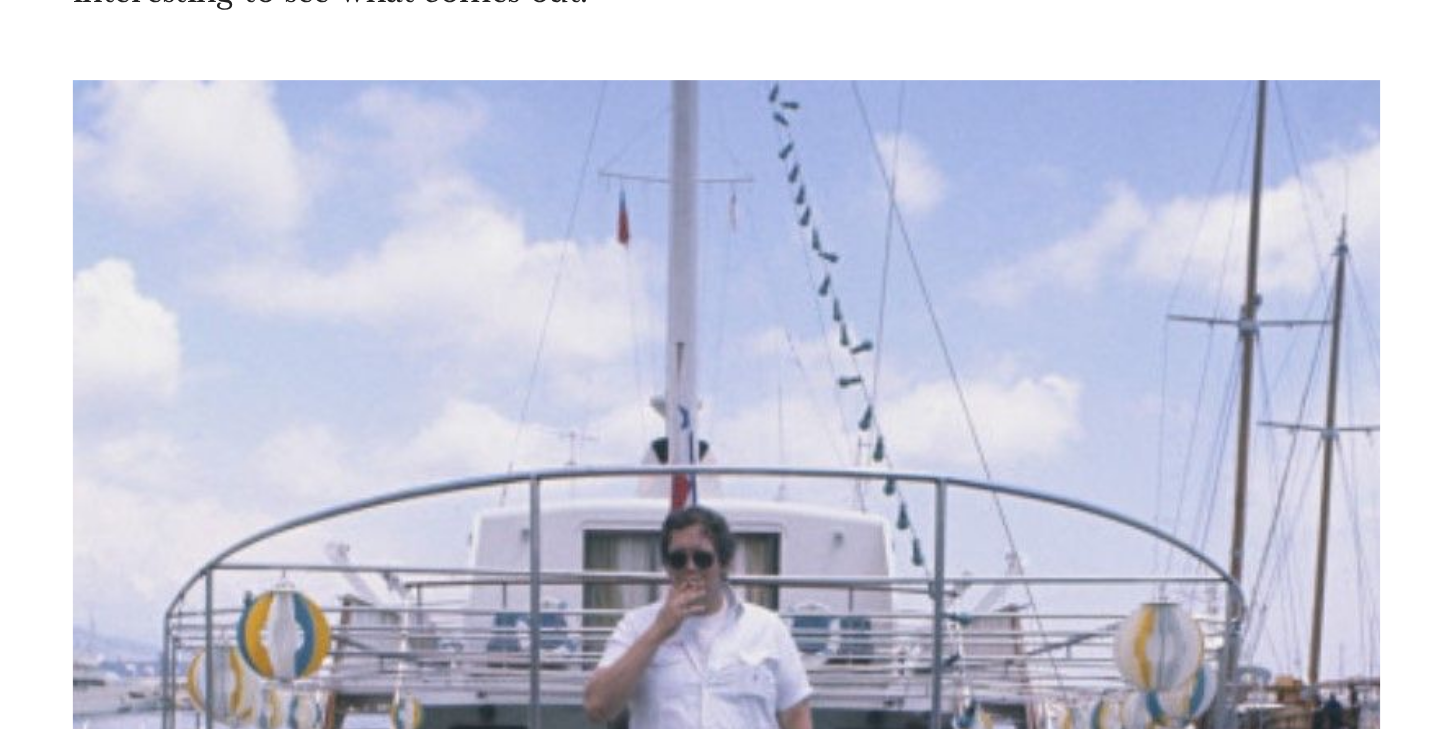 click on "For the 1974 Monaco GP Lord Hesketh chartered the massive Nefertiti for entertaining and the slightly smaller Henry Morgan for the Hesketh ’workers’ including James Hunt, designer Harvey Postlethwaite and team manager Bubbles Horsley. Source: Hesketh Archives" at bounding box center (539, 1400) 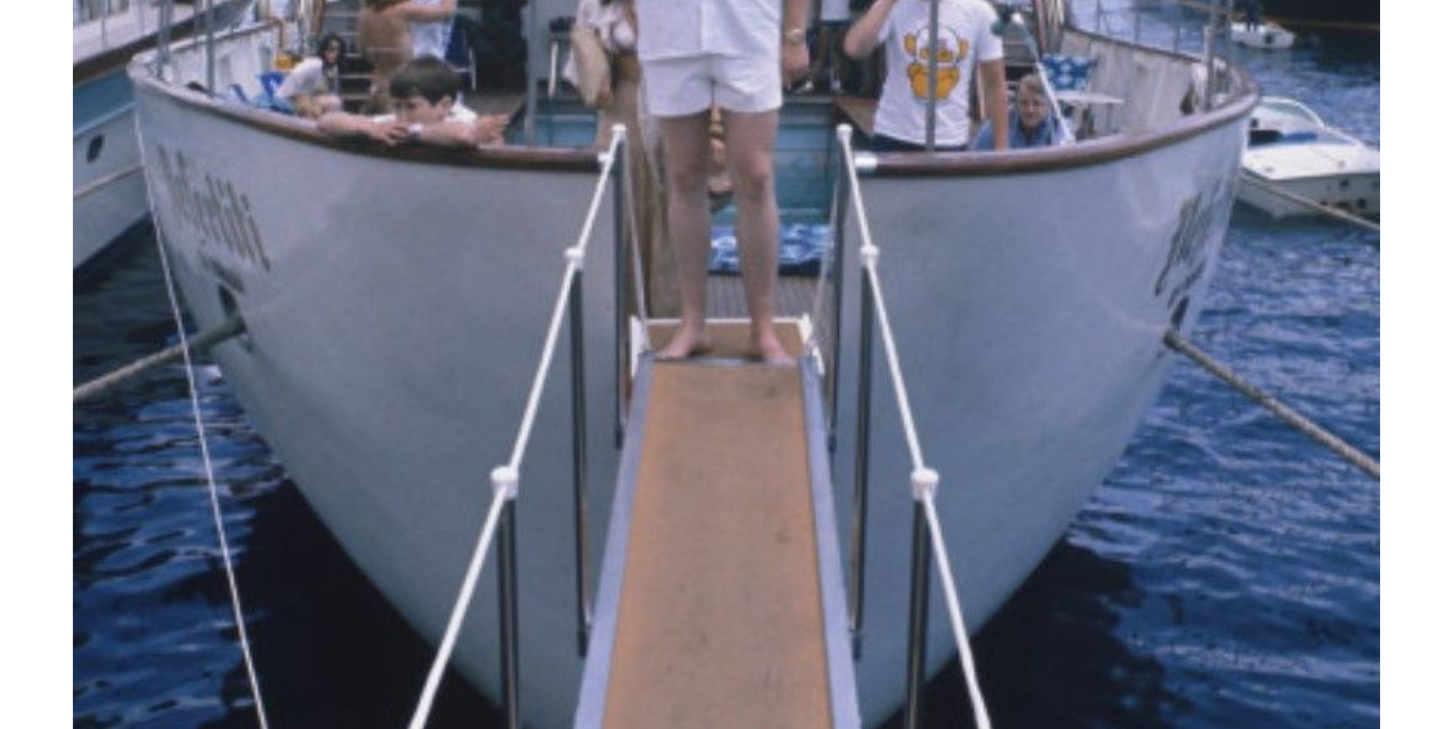 scroll, scrollTop: 19989, scrollLeft: 0, axis: vertical 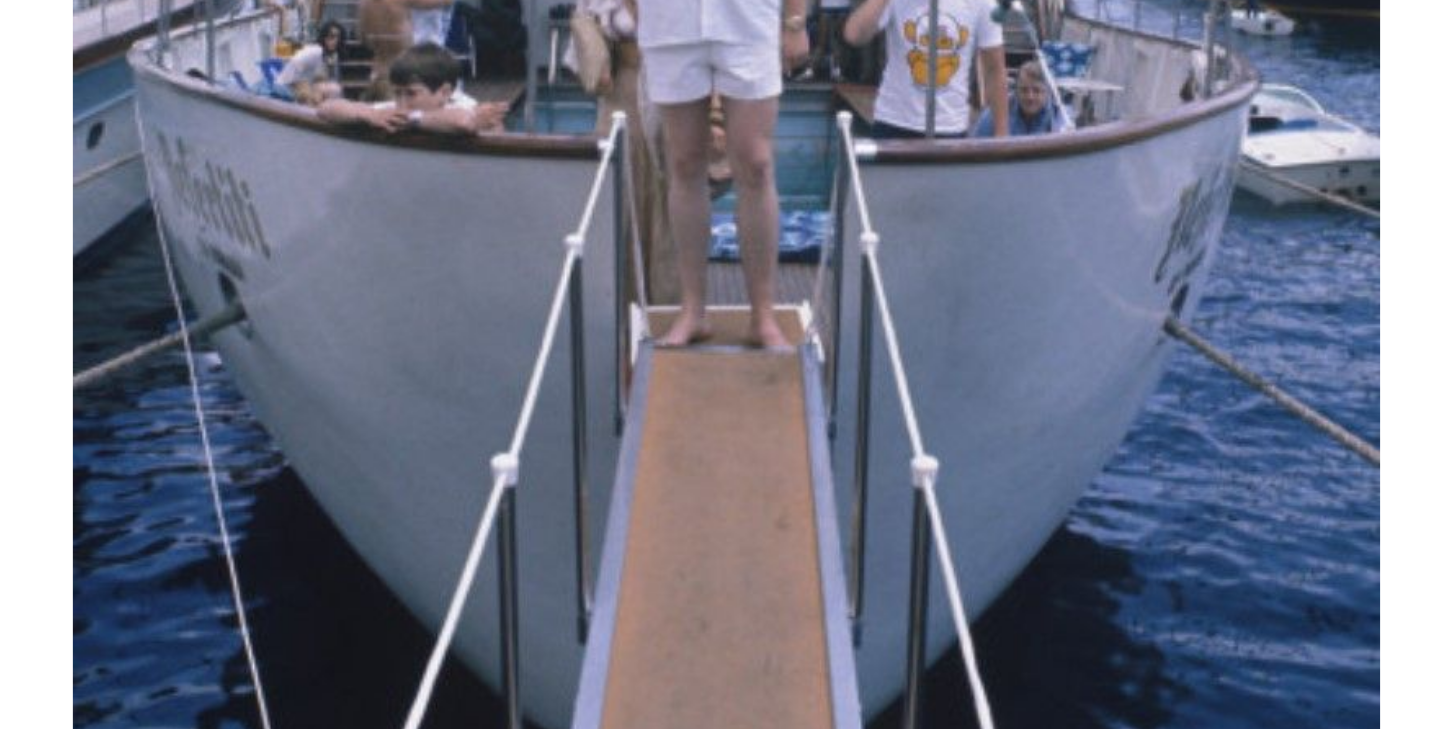 click on "I slightly disagree with your proposition and I'll tell you why. When we turned up at Monaco, there were actually a couple of other privateers racing on a regular basis, i.e. not one-offs, turning up for one race or two races, which used to be a thing. There were still a couple but they were right at the back of the grid and with singleton cars. Rob Walker still had an interest in that Durlacher car, basically City money. Durlacher were brokers, who were still very big in those days." at bounding box center (536, 1315) 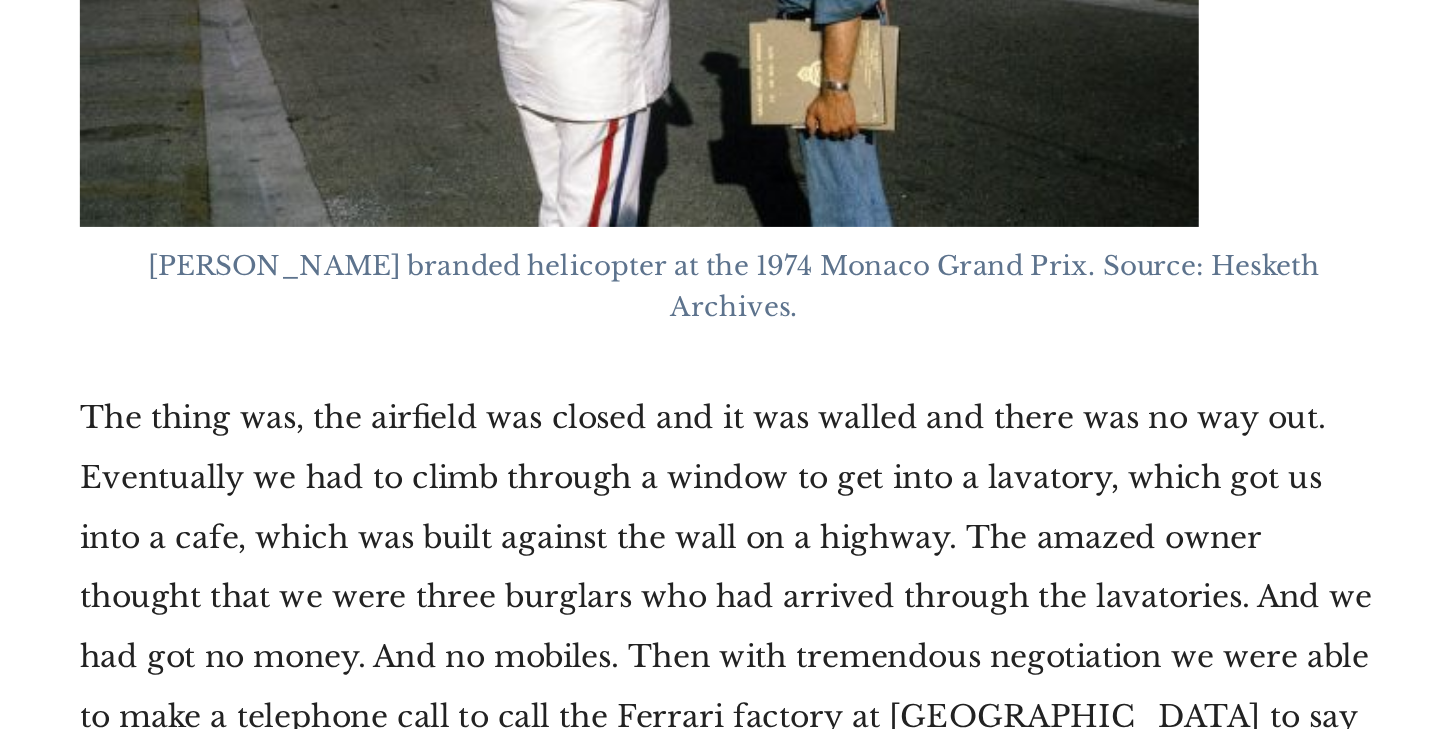 scroll, scrollTop: 29275, scrollLeft: 0, axis: vertical 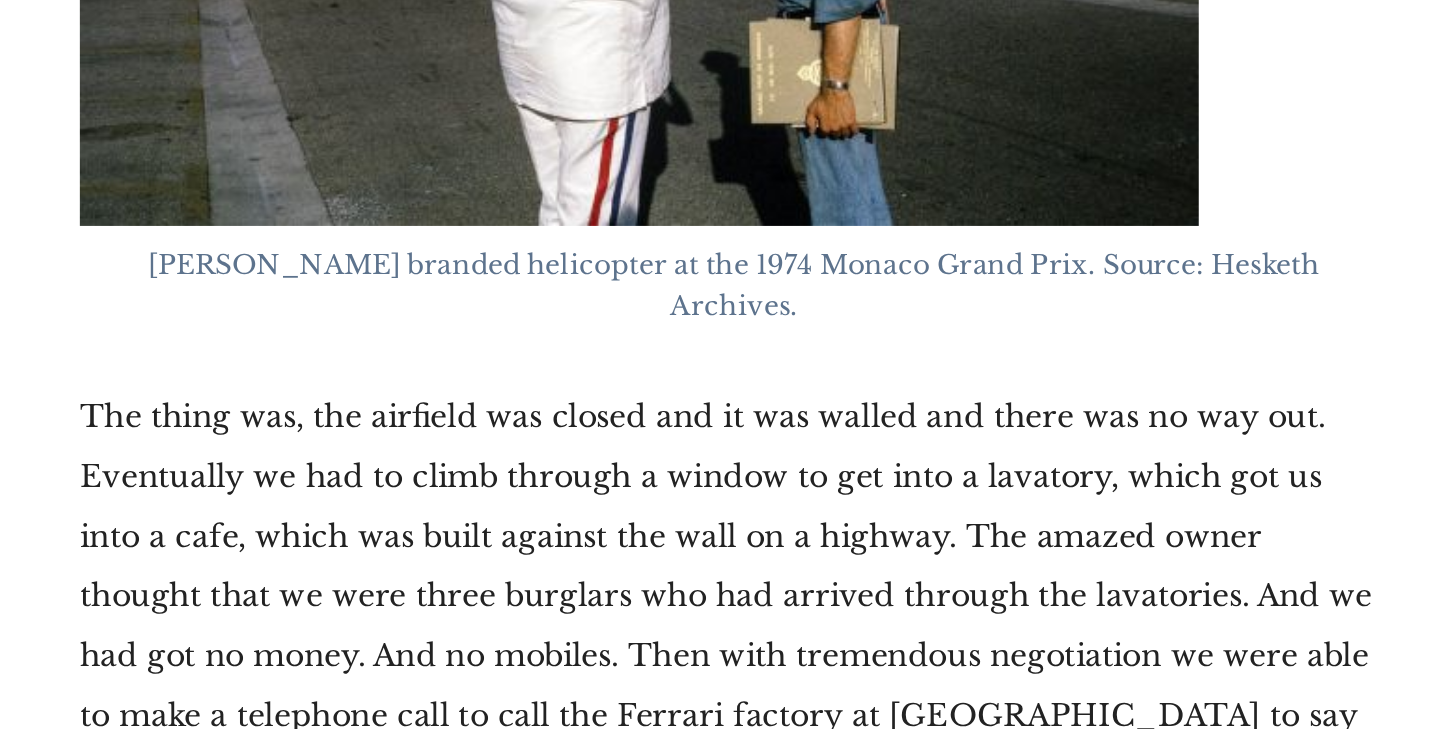 click on "The reason we didn't is dead simple. In Italy it is so political. And I am not talking politics with a big ‘P’, I am talking about the ‘Tifosi’, or whatever they call them. They are the biggest team in the world. There is some illegal t-shirt guy, who does all the Hesketh t-shirts, which I get not a penny out of as he is a gangster, but the interesting thing is by far and away his biggest sale is Ferrari and amazingly, his second biggest is Hesketh Teddy Bear t-shirts." at bounding box center (536, 1503) 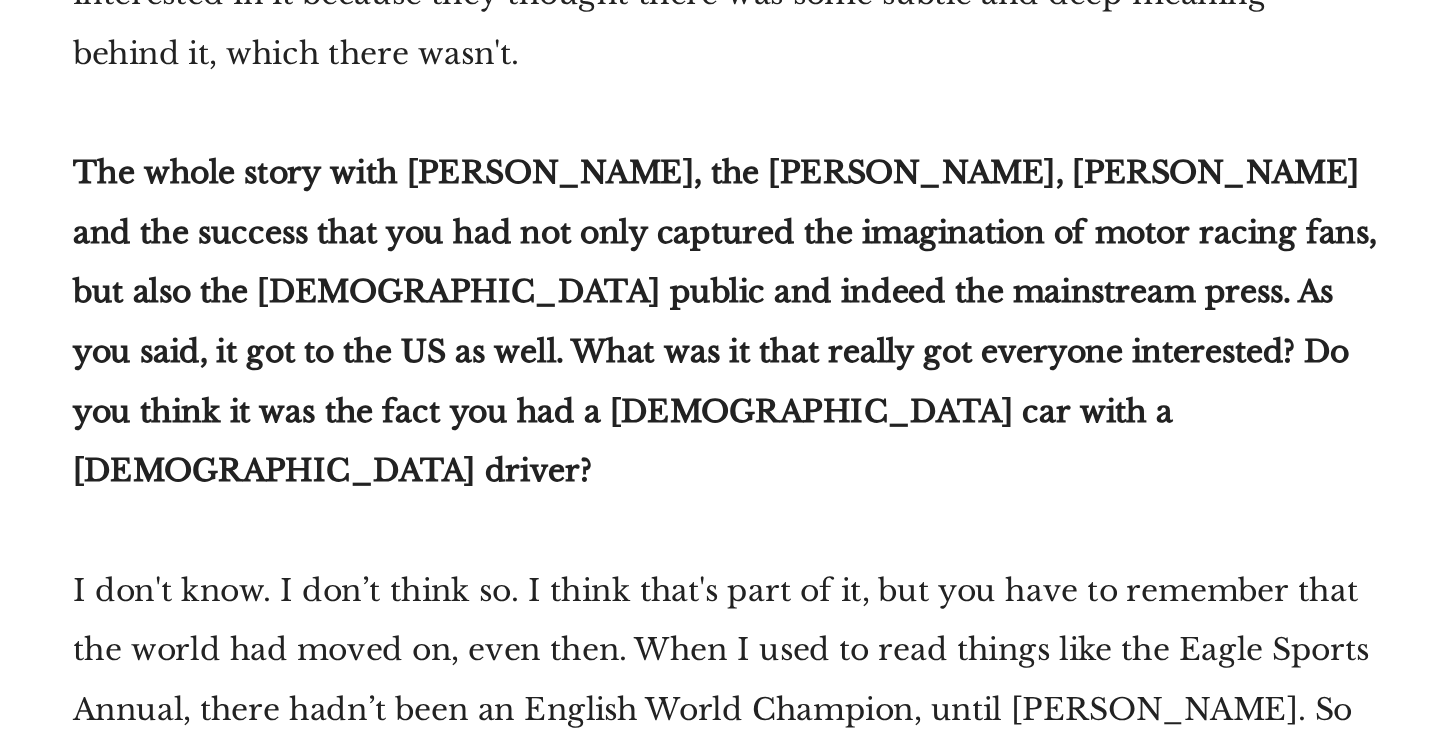 scroll, scrollTop: 32620, scrollLeft: 0, axis: vertical 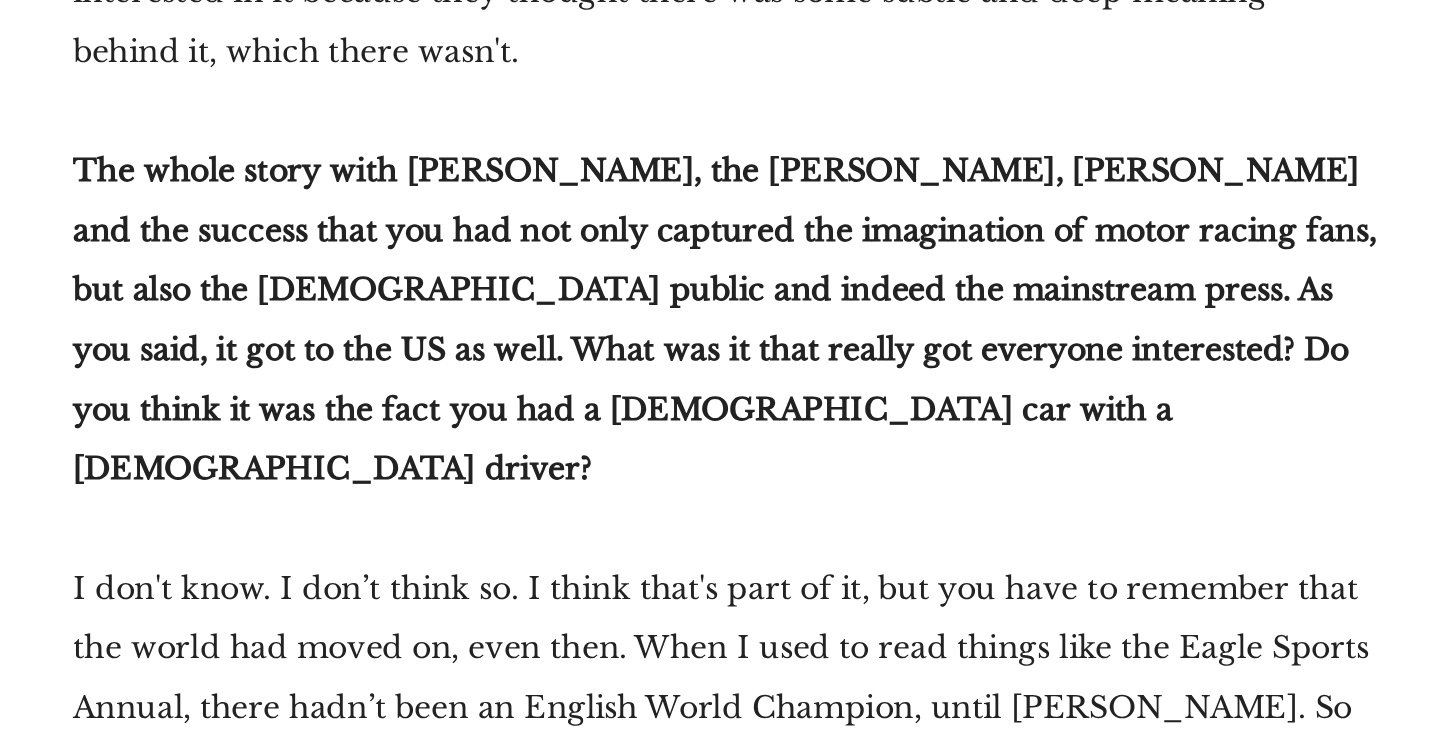 click on "An awful lot of stuff that was in the Vanwall, which doesn't get enough coverage, was built by exceptional British engineers. The chassis was done by Colin Chapman. Costin did the body. Leo Kuzmicki did the engine, who finished up working for me in retirement. He was a guy who met Hitler in 1938 at the Berlin Motor Show, went back to Poland and got captured by the Russians. He was put in the gulag, he escaped, walked all the way to Iran and got on a British ship. Went to de Havillands, but last in, first out, so thrown out of work the day the war was won. Went to Bracebridge Street with Nortons. Started as shop floor sweeper and finished up as the chief engineer and went on to design the Vanwall engine. There were these unbelievable stories, but at the same time everything was collapsing. Because when he was at Norton, Norton was imploding. There was nothing they were willing to build that hadn’t been designed before the war, which is why the motorcycle industry went up in a puff of smoke." at bounding box center (536, 1992) 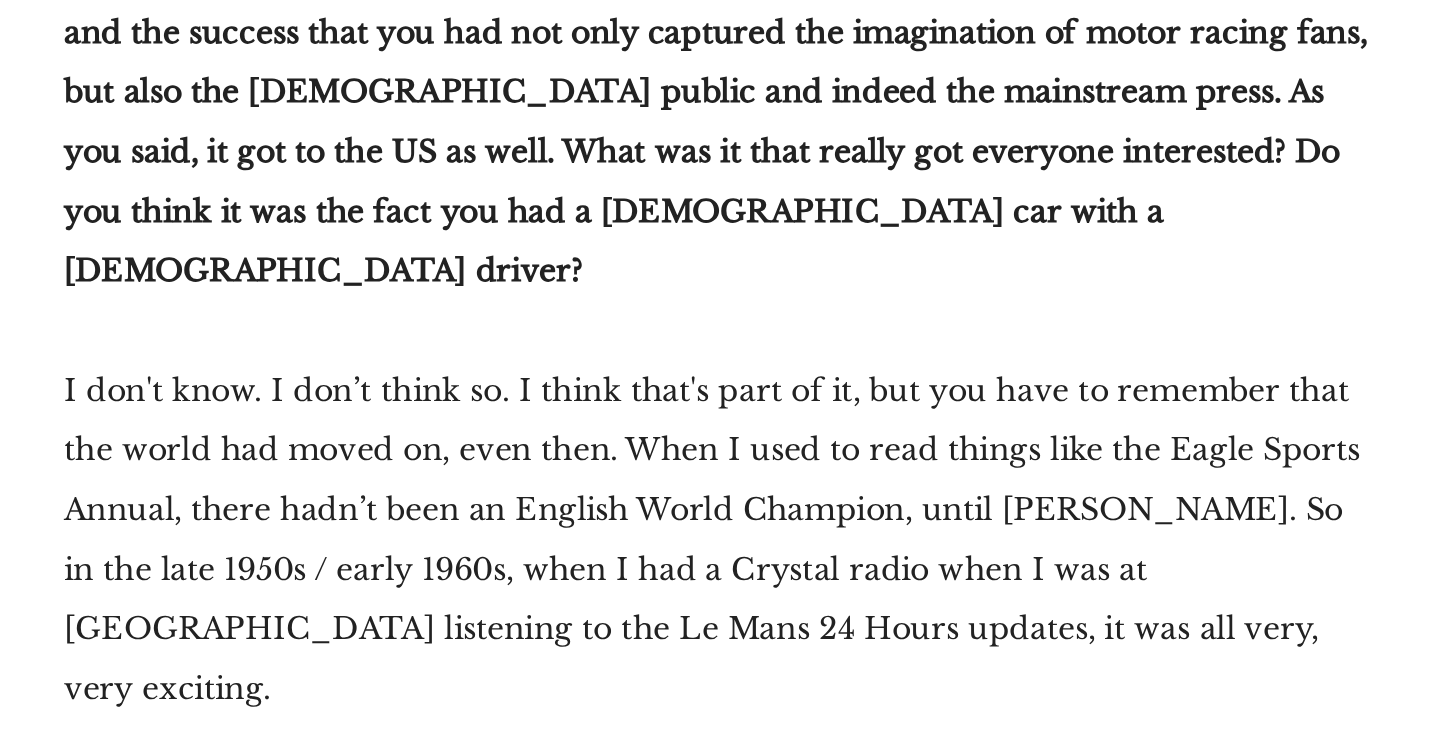 scroll, scrollTop: 32727, scrollLeft: 0, axis: vertical 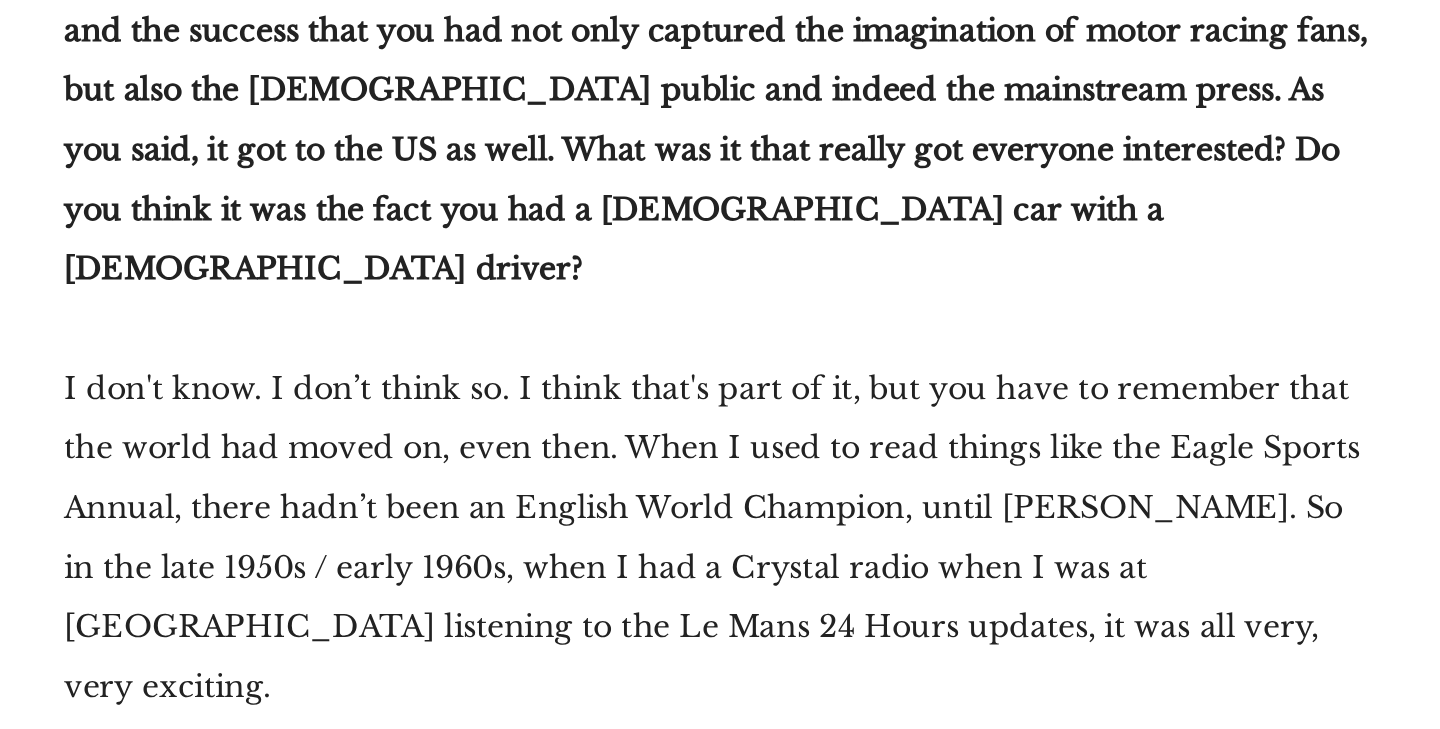 click on "An awful lot of stuff that was in the Vanwall, which doesn't get enough coverage, was built by exceptional British engineers. The chassis was done by Colin Chapman. Costin did the body. Leo Kuzmicki did the engine, who finished up working for me in retirement. He was a guy who met Hitler in 1938 at the Berlin Motor Show, went back to Poland and got captured by the Russians. He was put in the gulag, he escaped, walked all the way to Iran and got on a British ship. Went to de Havillands, but last in, first out, so thrown out of work the day the war was won. Went to Bracebridge Street with Nortons. Started as shop floor sweeper and finished up as the chief engineer and went on to design the Vanwall engine. There were these unbelievable stories, but at the same time everything was collapsing. Because when he was at Norton, Norton was imploding. There was nothing they were willing to build that hadn’t been designed before the war, which is why the motorcycle industry went up in a puff of smoke." at bounding box center (536, 1885) 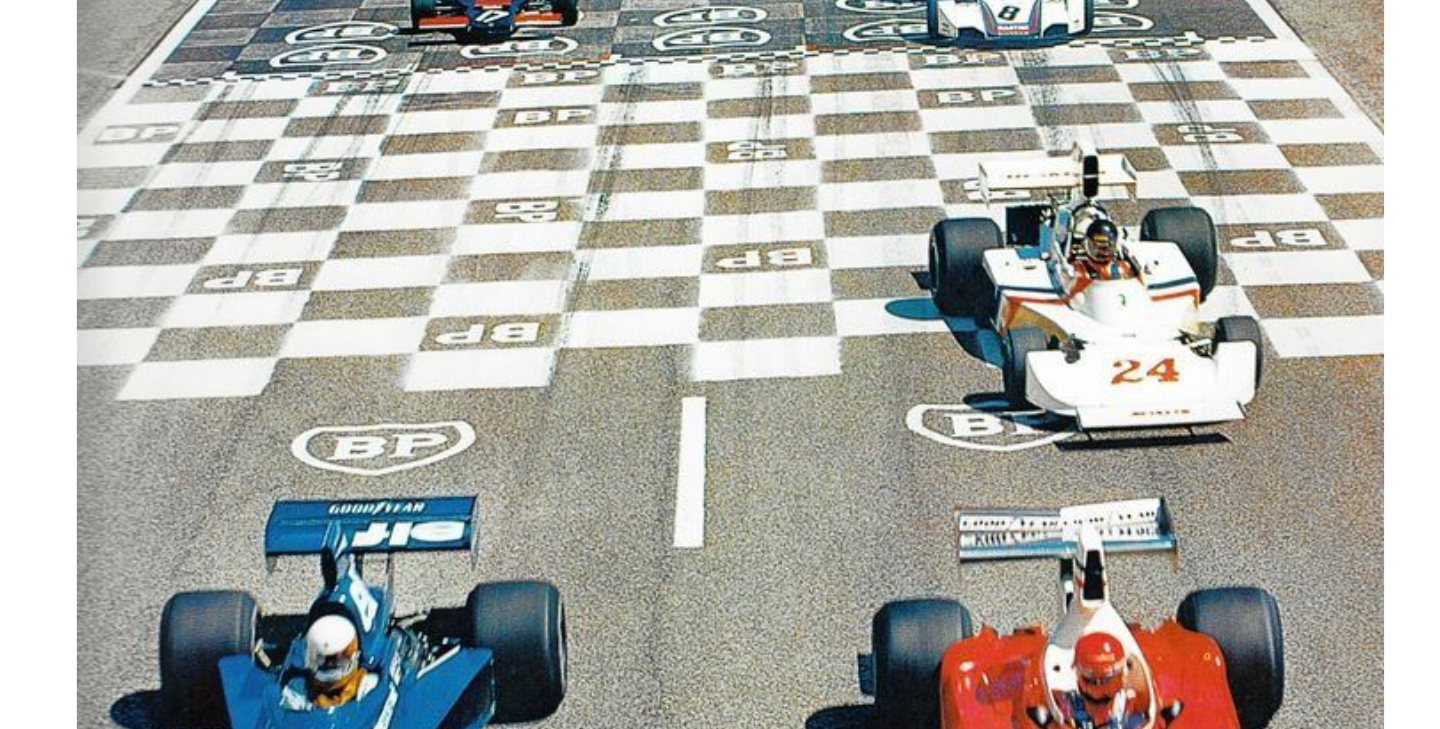 scroll, scrollTop: 42931, scrollLeft: 0, axis: vertical 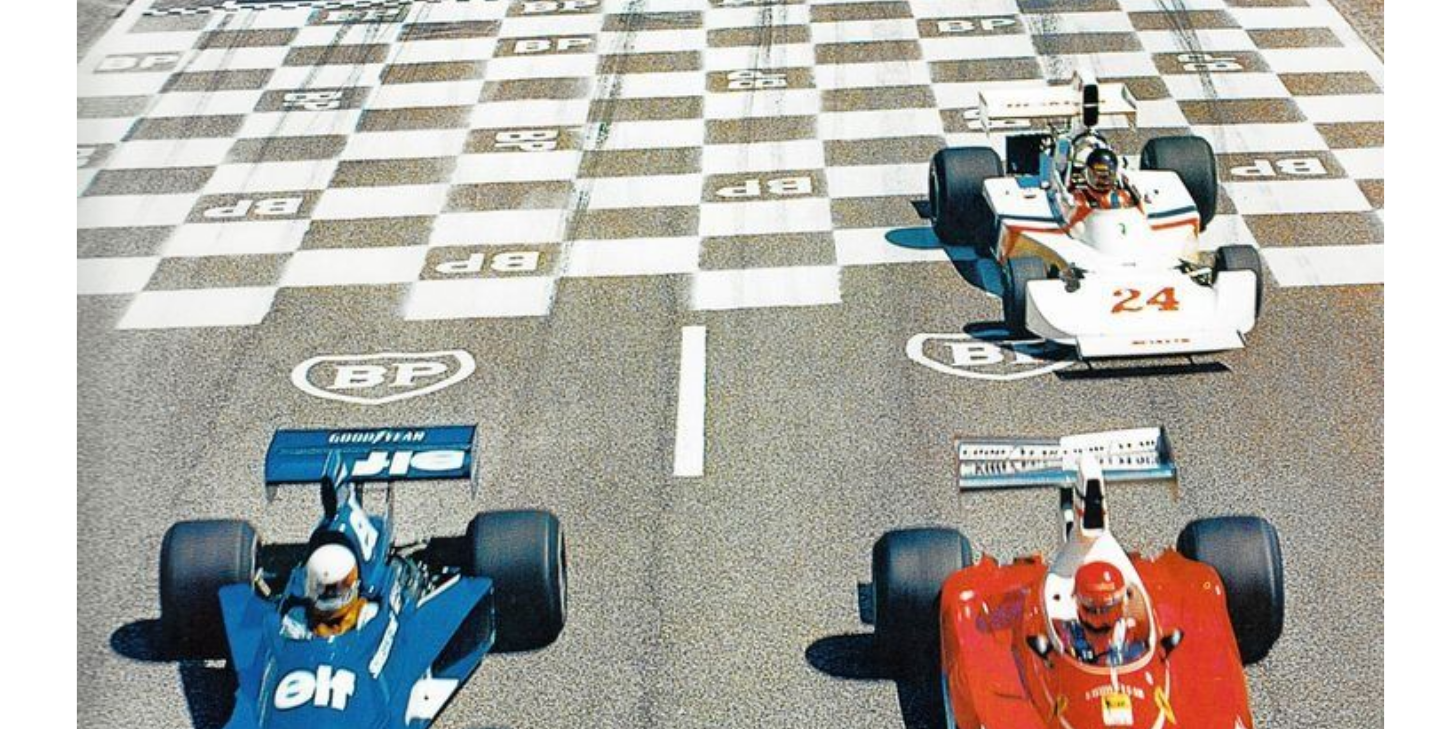 click on "Lord Hesketh with Rupert Keegan and ladies from the adult magazine, Penthouse, the main sponsor of the Hesketh team alongside Rizla, at the presentation of Hesketh 308E in 1977. Credit: unknown." at bounding box center (538, 2331) 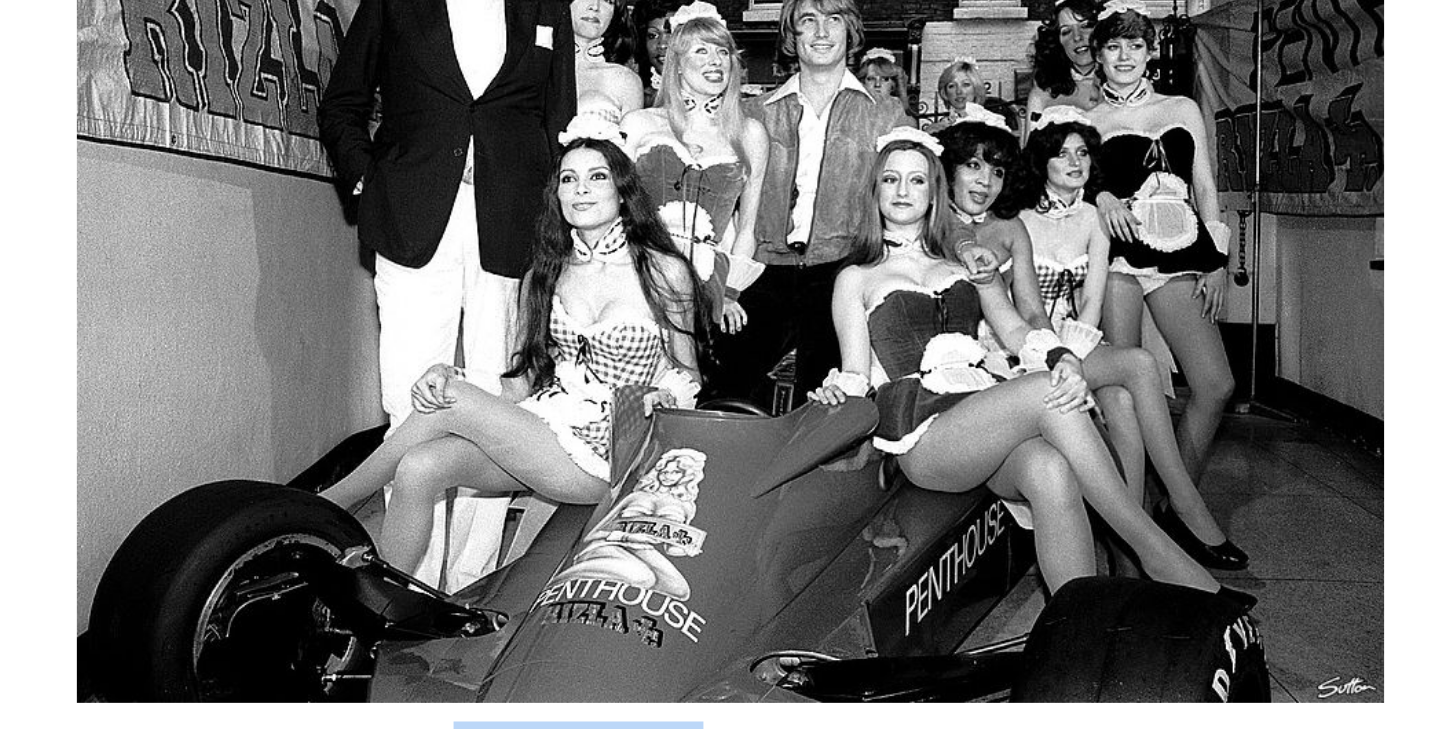 scroll, scrollTop: 44505, scrollLeft: 0, axis: vertical 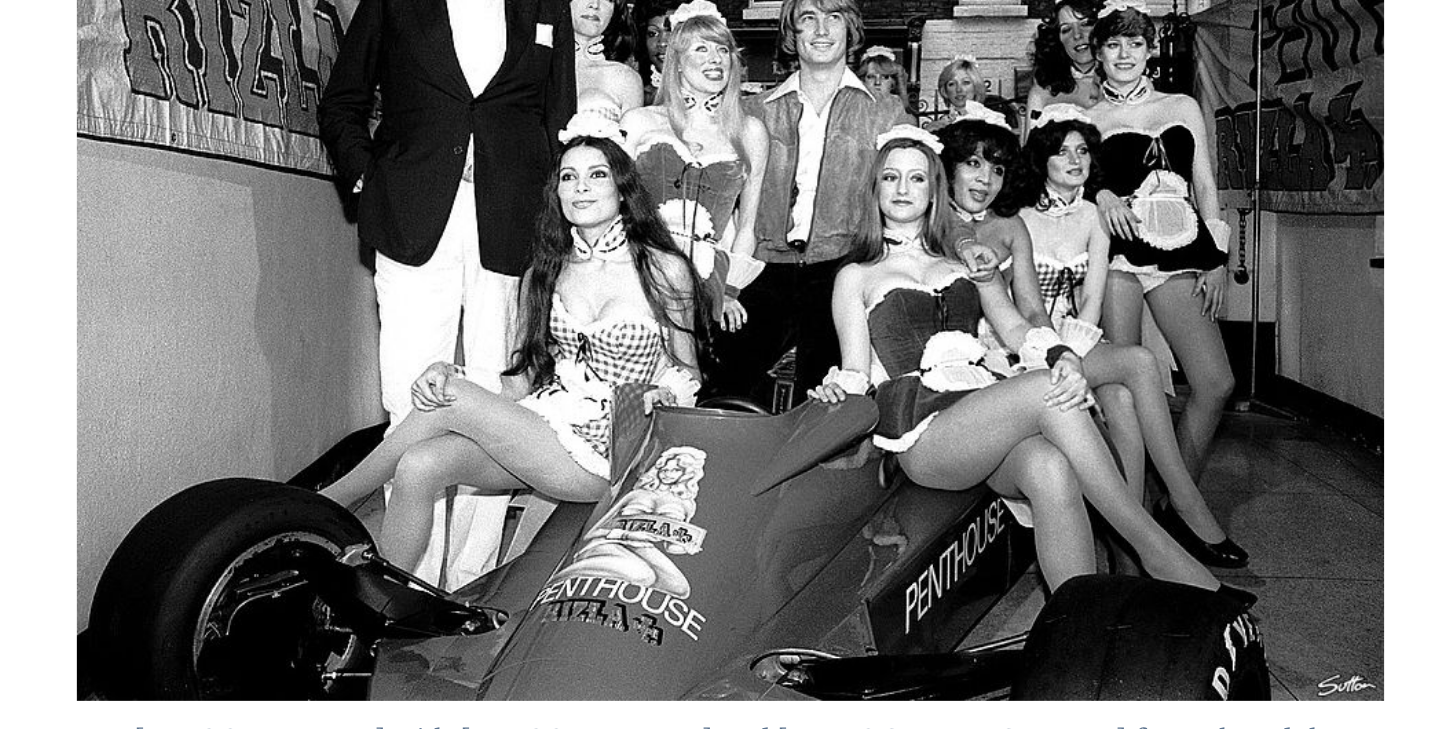 click on "Lord Hesketh shows a 'Cocktail' message to Ian Scheckter during Austrian Grand Prix 1974. Credit: unknown." at bounding box center (539, 2361) 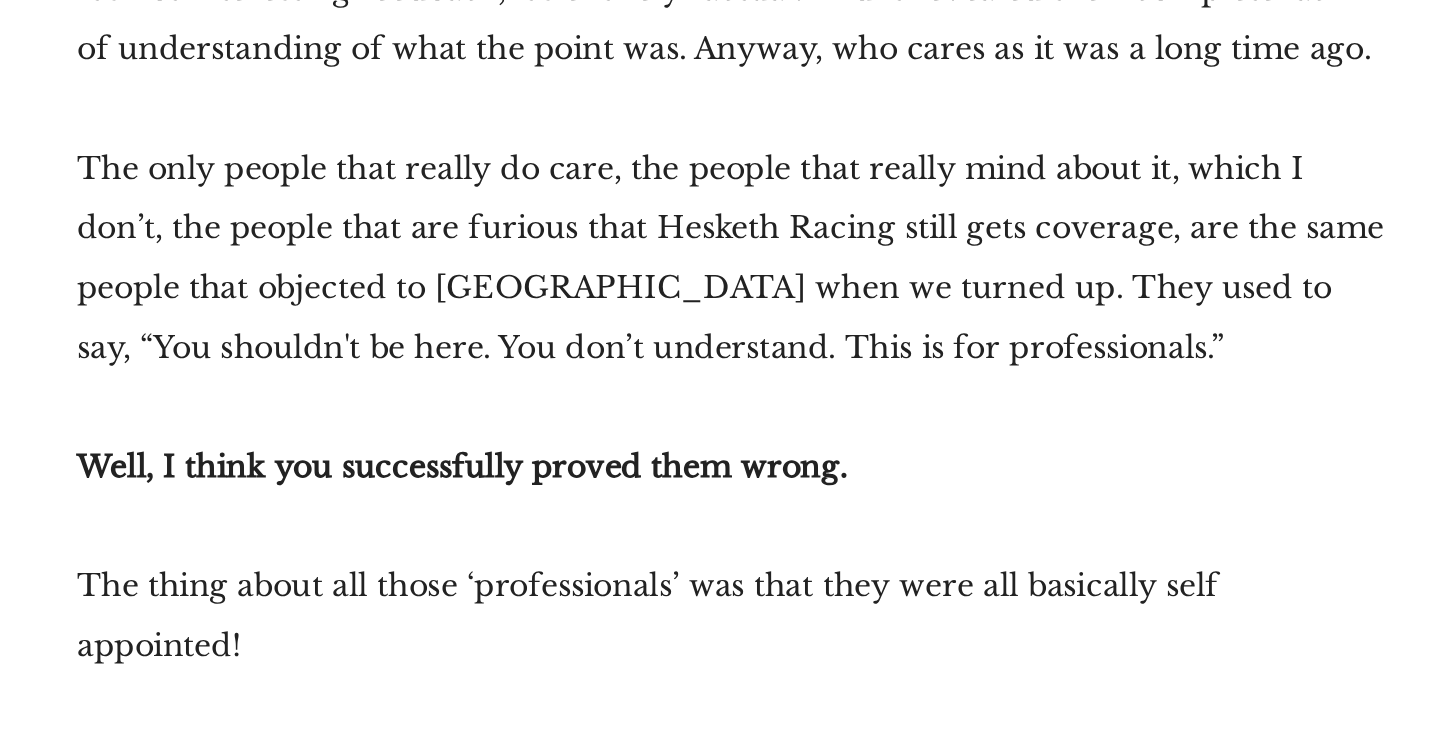 scroll, scrollTop: 45124, scrollLeft: 0, axis: vertical 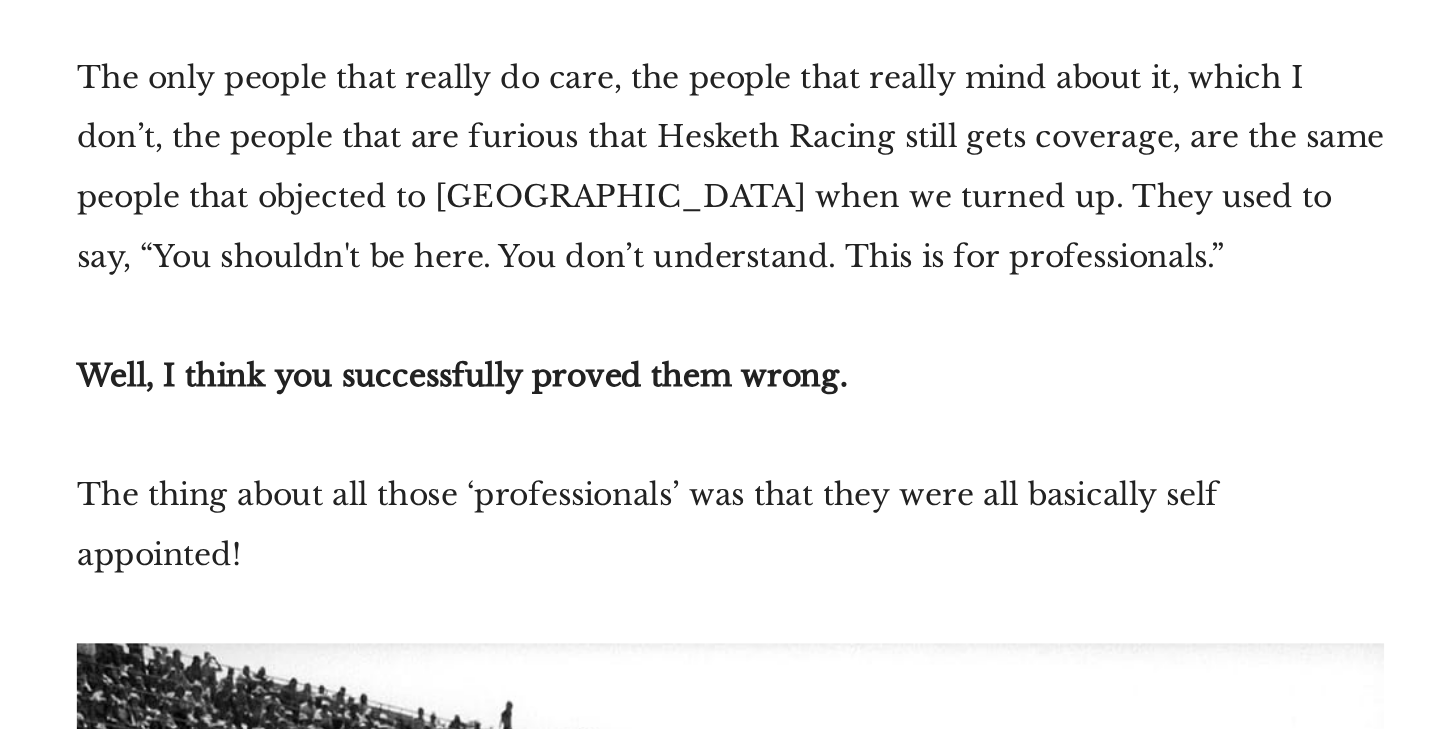 click on "I think it was Gillian Goldsmith, who raced as Gillian Fortescue-Thomas, who raced there in period. Her comment in the interview was that if you broke down on the long section of Spa, you had to make sure you had enough change to get the bus back to the pits!" at bounding box center [527, 2436] 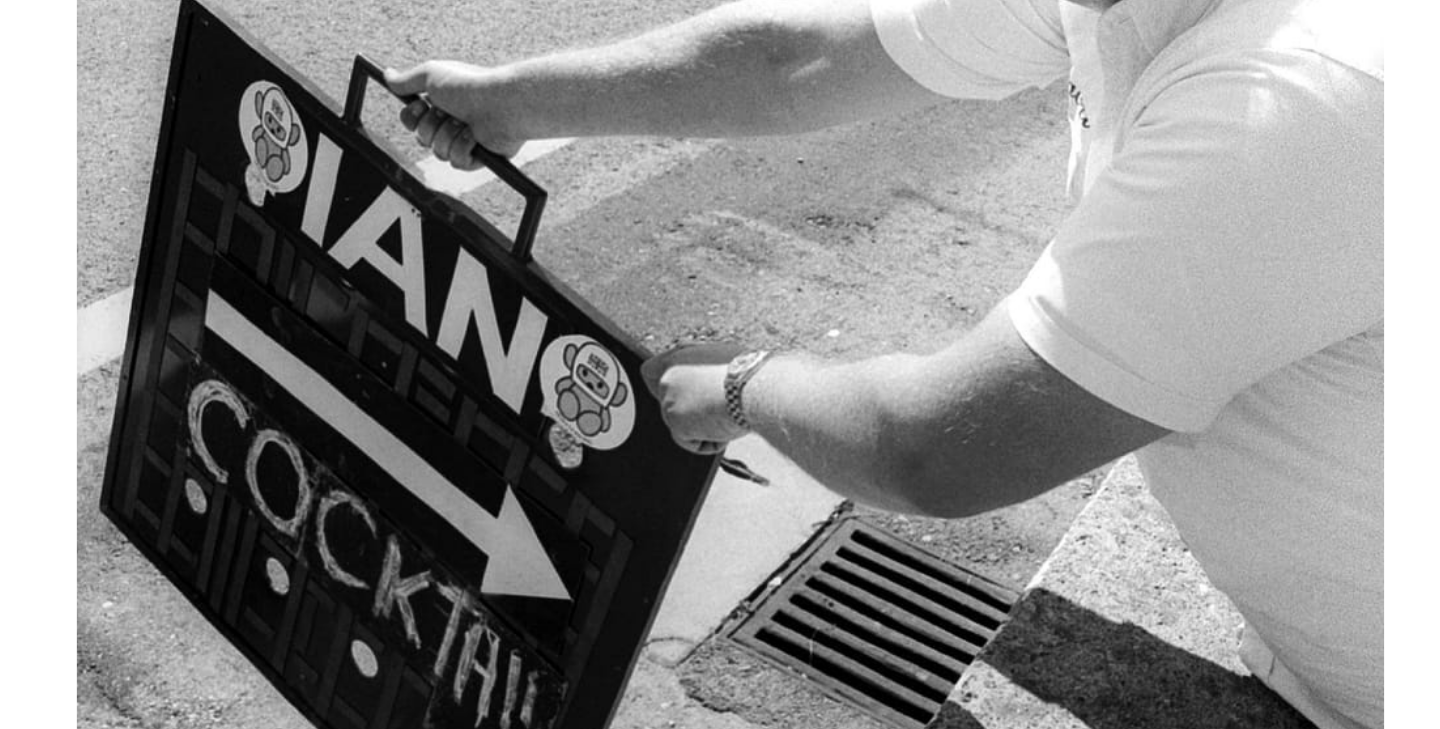 scroll, scrollTop: 45924, scrollLeft: 0, axis: vertical 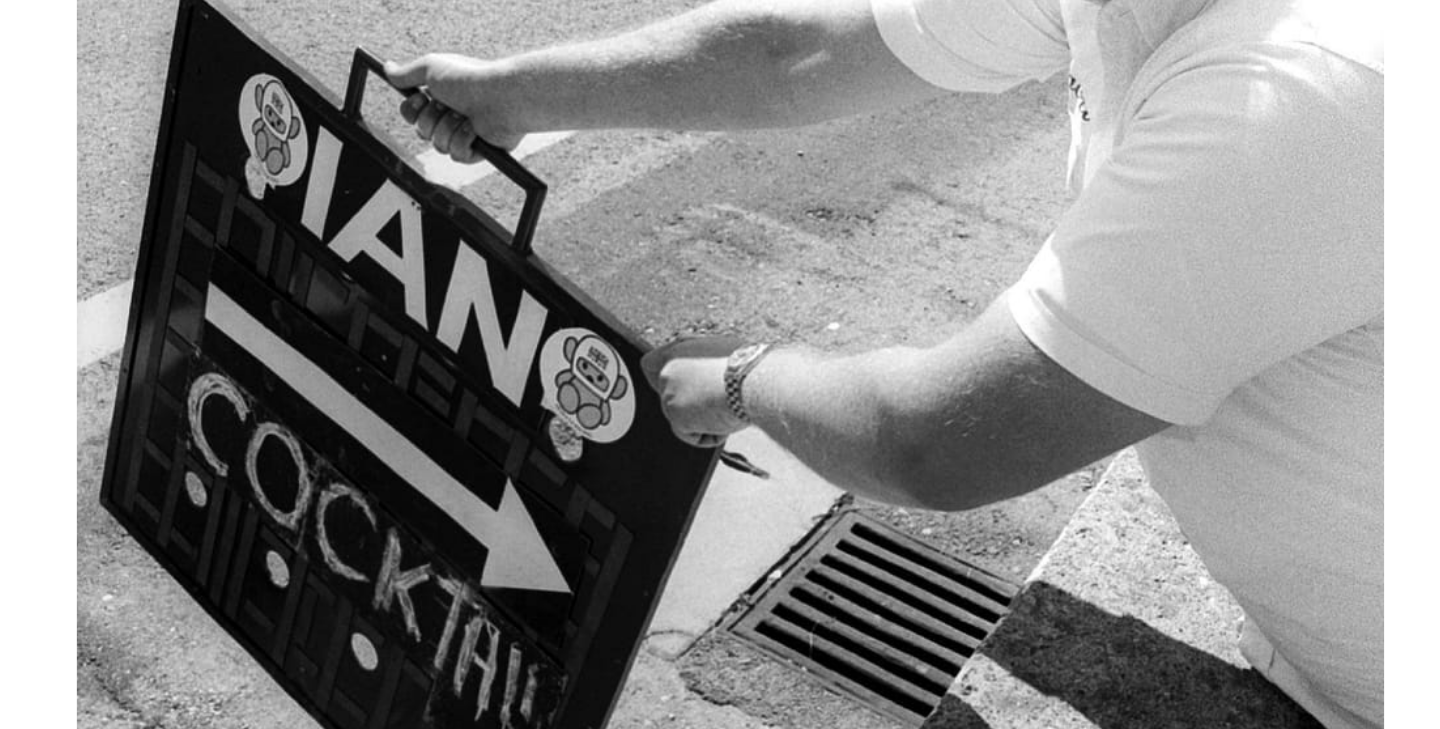 click on "Yeah, it was huge and fast and it's the middle of history. You've got everything. The Spa hotel, because it is a spa, was where the German High Command spent the whole First World War. That's where the First World War was run from. It's part of history. It's where Richard Seaman died, you know. Seaman is the great unknown in all these things, like the who’s who of great drivers, who's the best driver. He got bad press at the time because he drove for Mercedes and all the rest of it, but we will never know how good Seaman was as there is not enough footage. Another guy who I suspect could also have been a World Champion is Roger Williamson. He got killed when I was there at Zandvoort in 1973." at bounding box center [536, 2445] 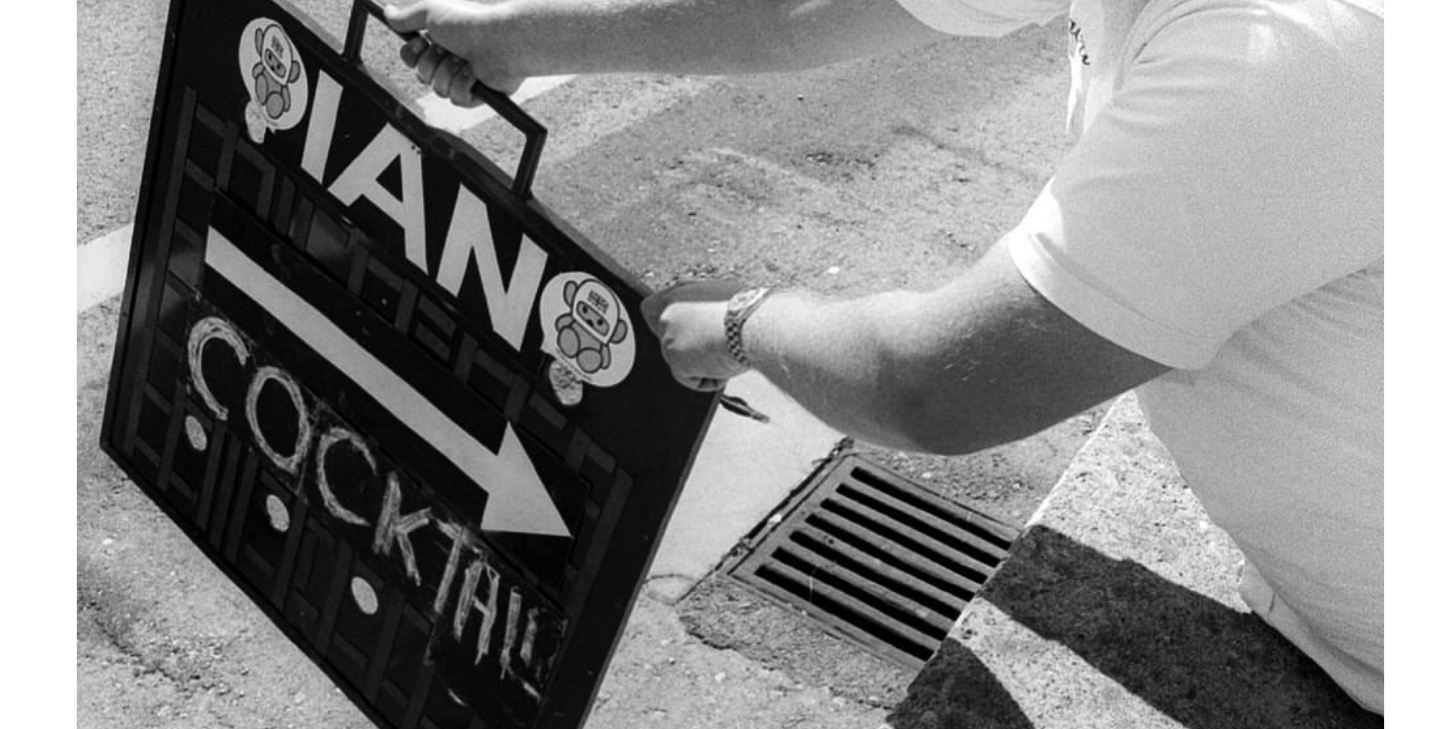 scroll, scrollTop: 45957, scrollLeft: 0, axis: vertical 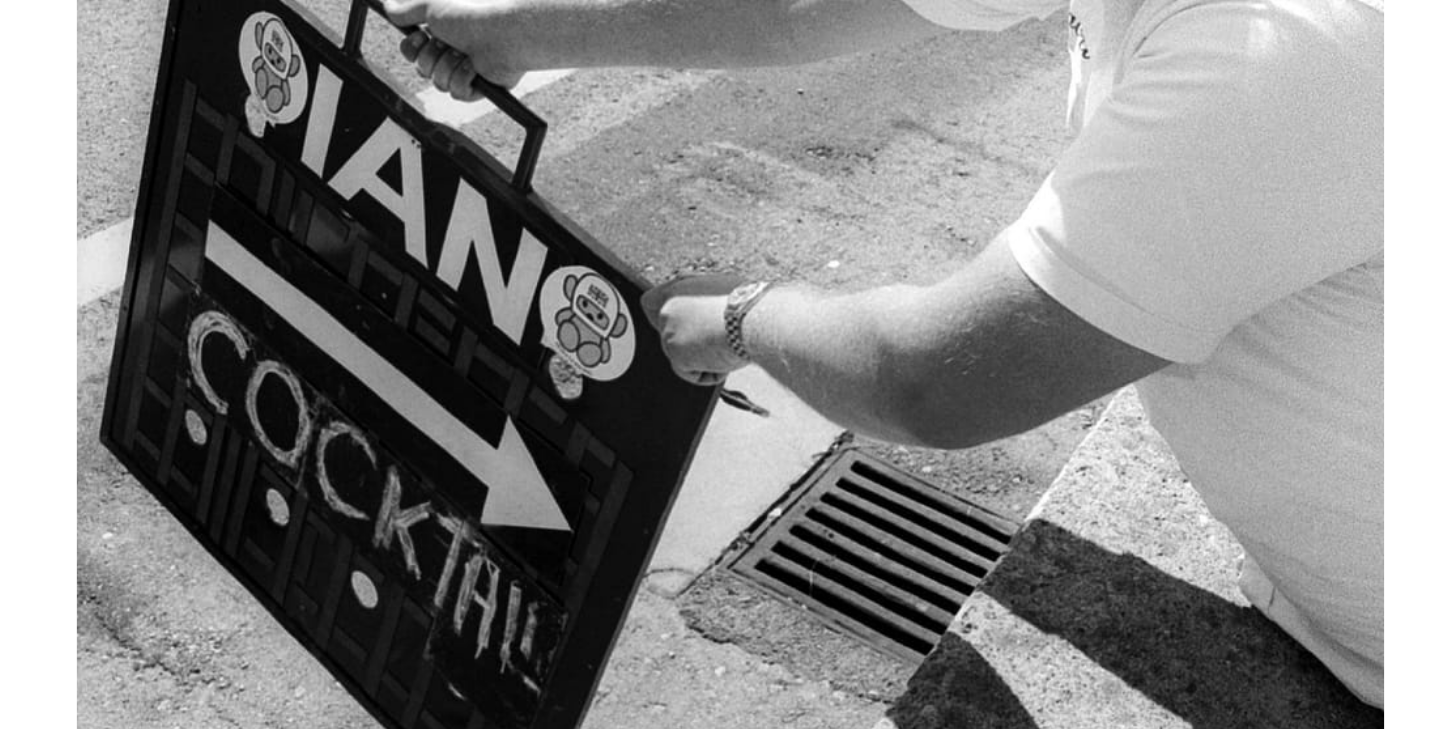 click on "Yeah, it was huge and fast and it's the middle of history. You've got everything. The Spa hotel, because it is a spa, was where the German High Command spent the whole First World War. That's where the First World War was run from. It's part of history. It's where Richard Seaman died, you know. Seaman is the great unknown in all these things, like the who’s who of great drivers, who's the best driver. He got bad press at the time because he drove for Mercedes and all the rest of it, but we will never know how good Seaman was as there is not enough footage. Another guy who I suspect could also have been a World Champion is Roger Williamson. He got killed when I was there at Zandvoort in 1973." at bounding box center [536, 2412] 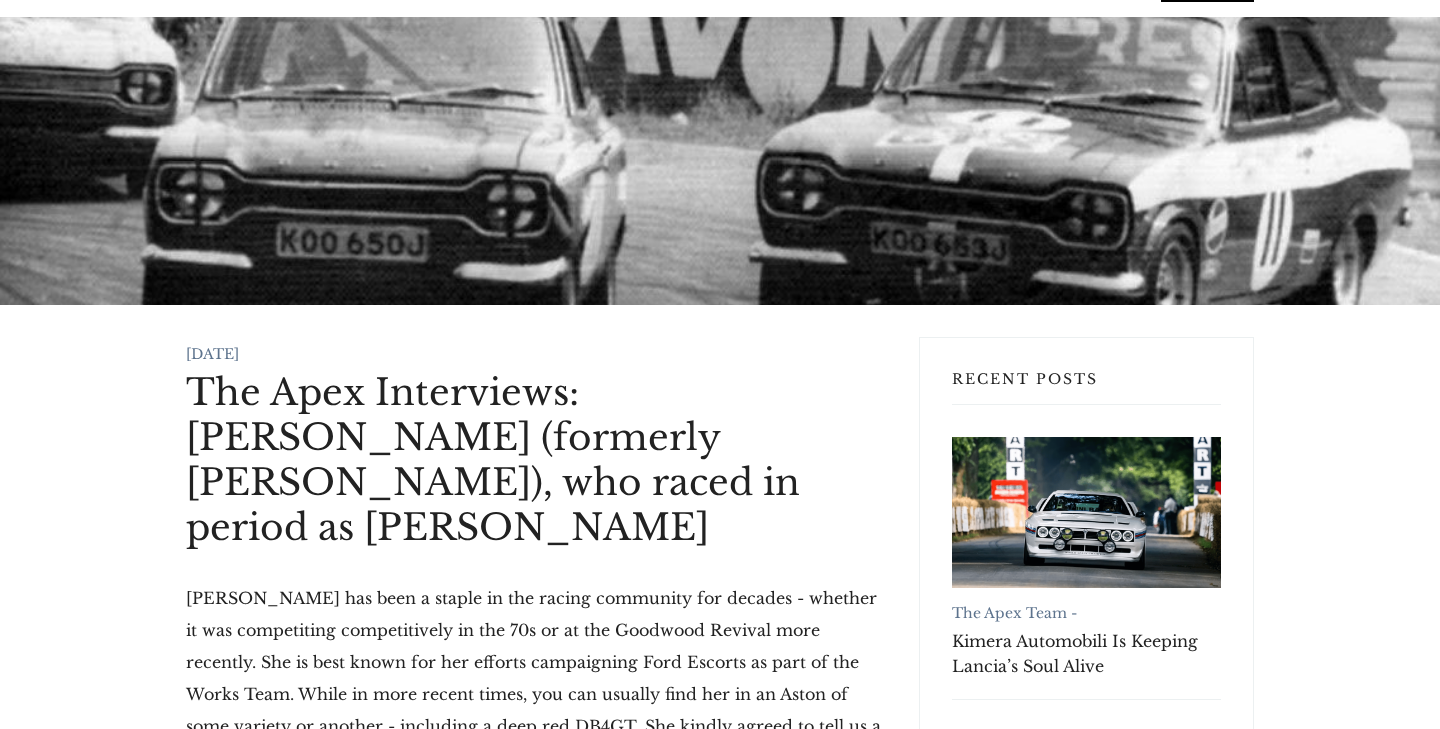 scroll, scrollTop: 111, scrollLeft: 0, axis: vertical 